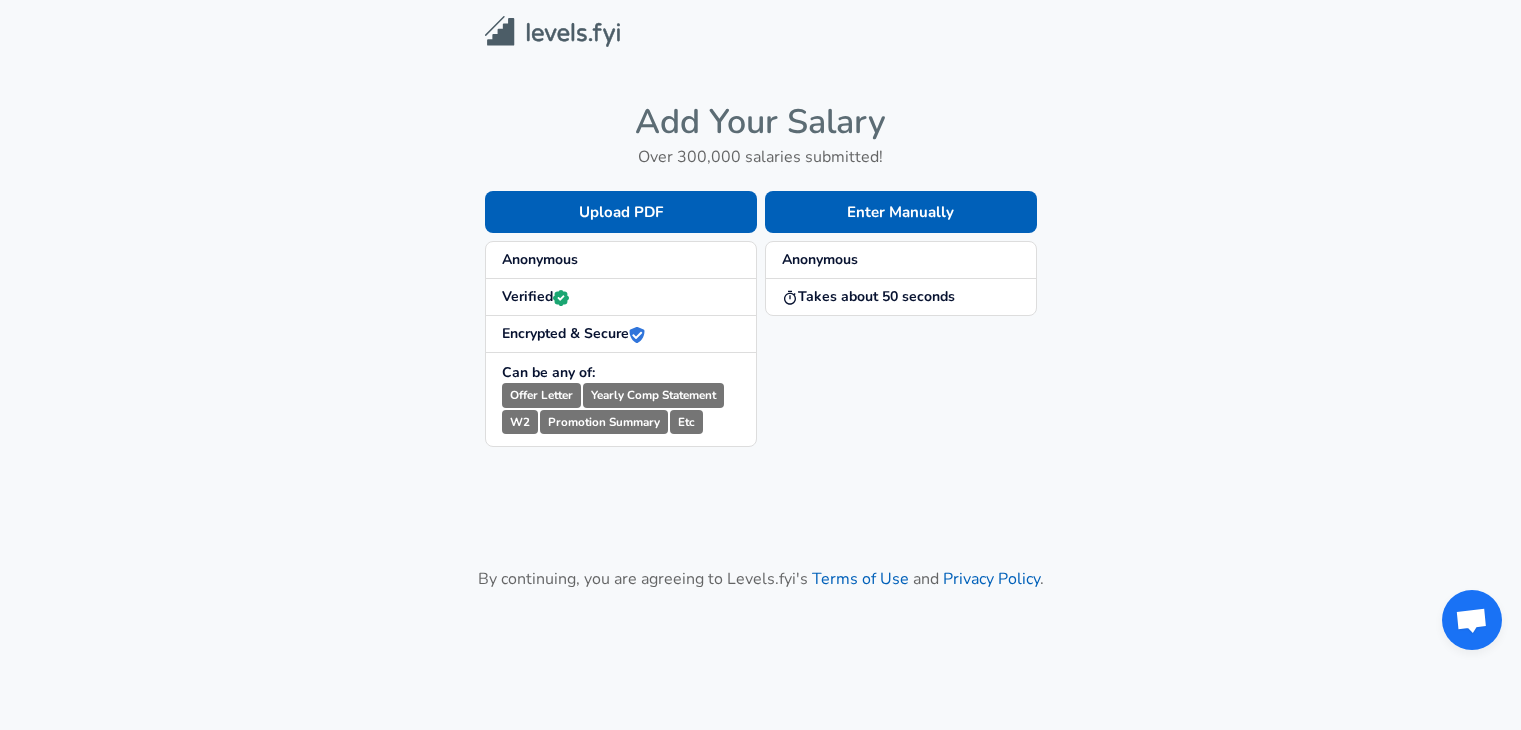 scroll, scrollTop: 0, scrollLeft: 0, axis: both 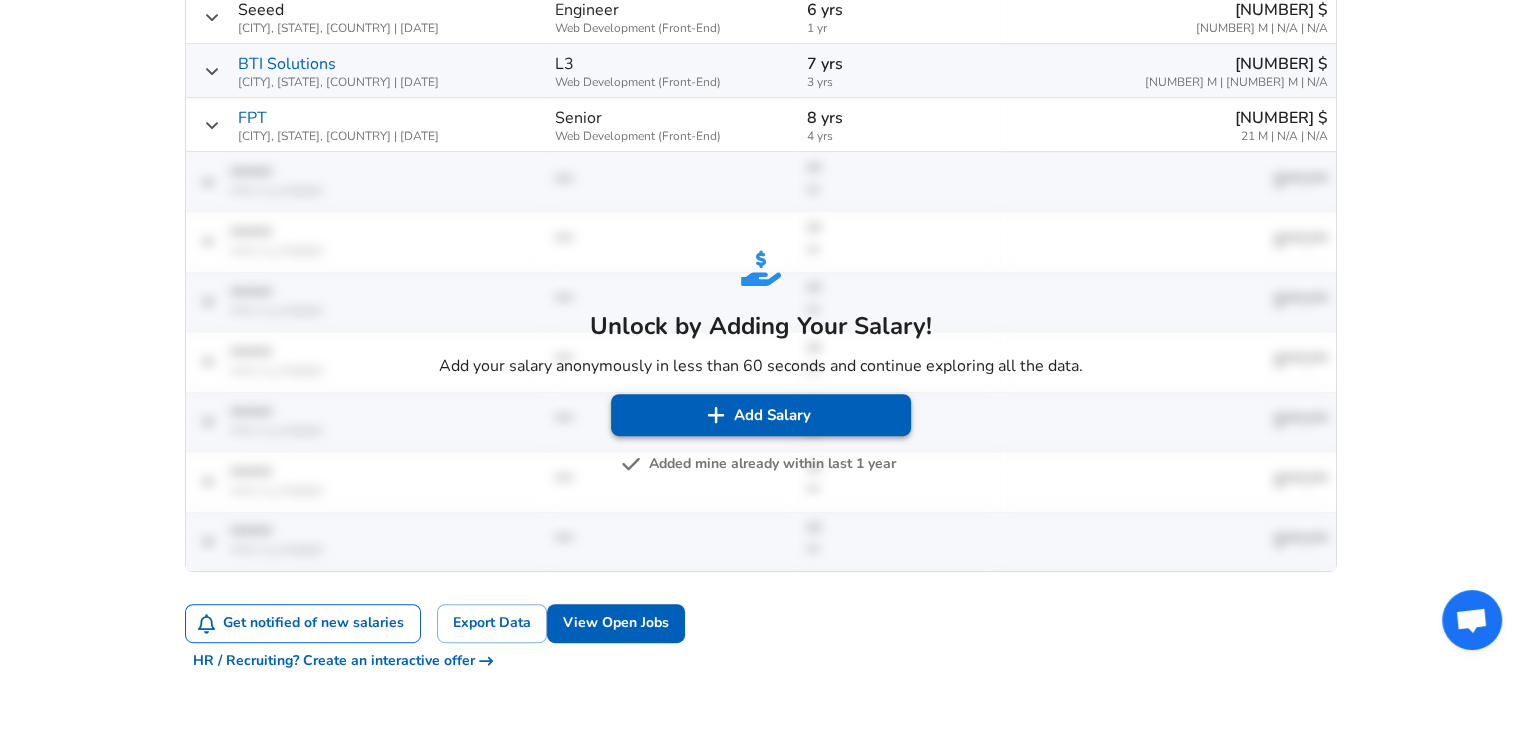 click on "Add Salary" at bounding box center (761, 415) 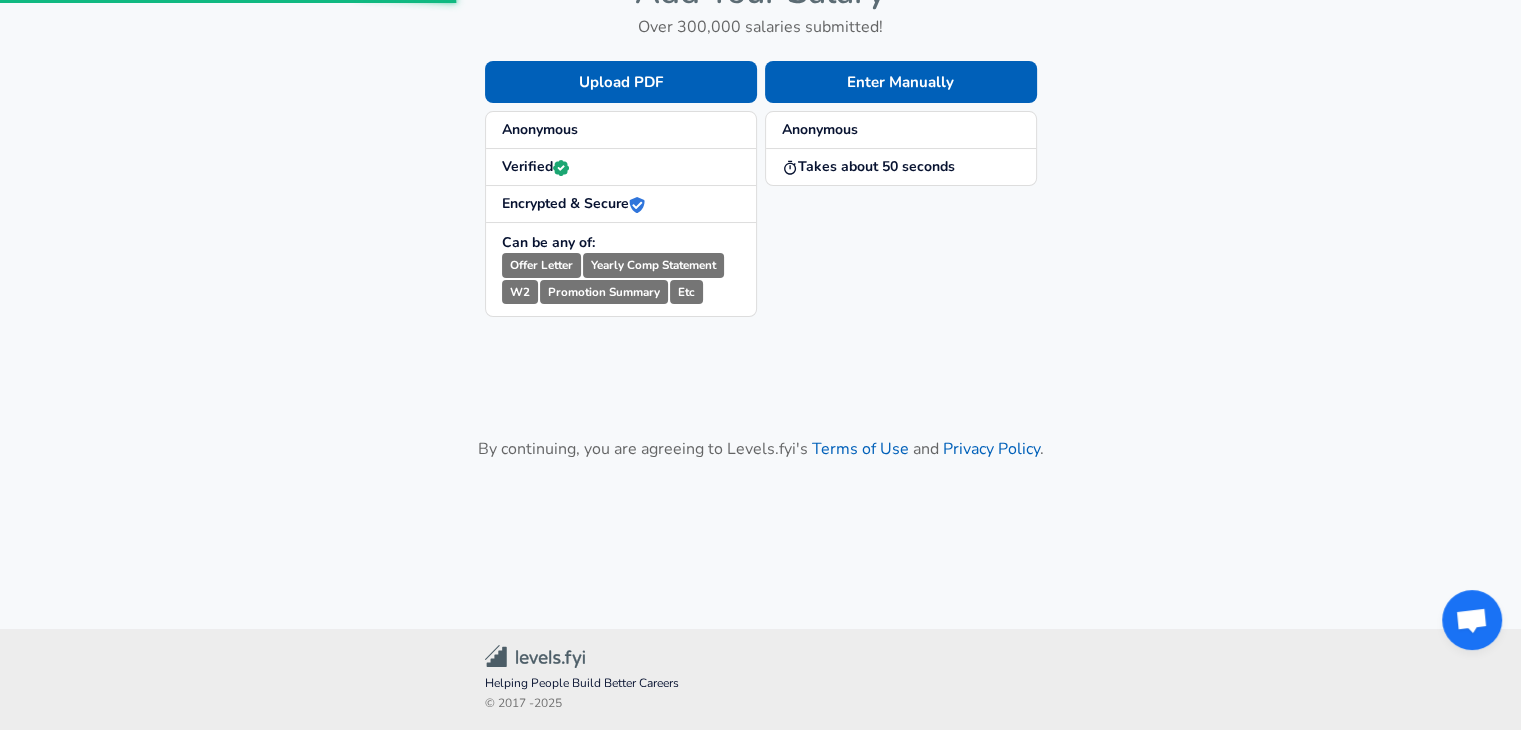 scroll, scrollTop: 0, scrollLeft: 0, axis: both 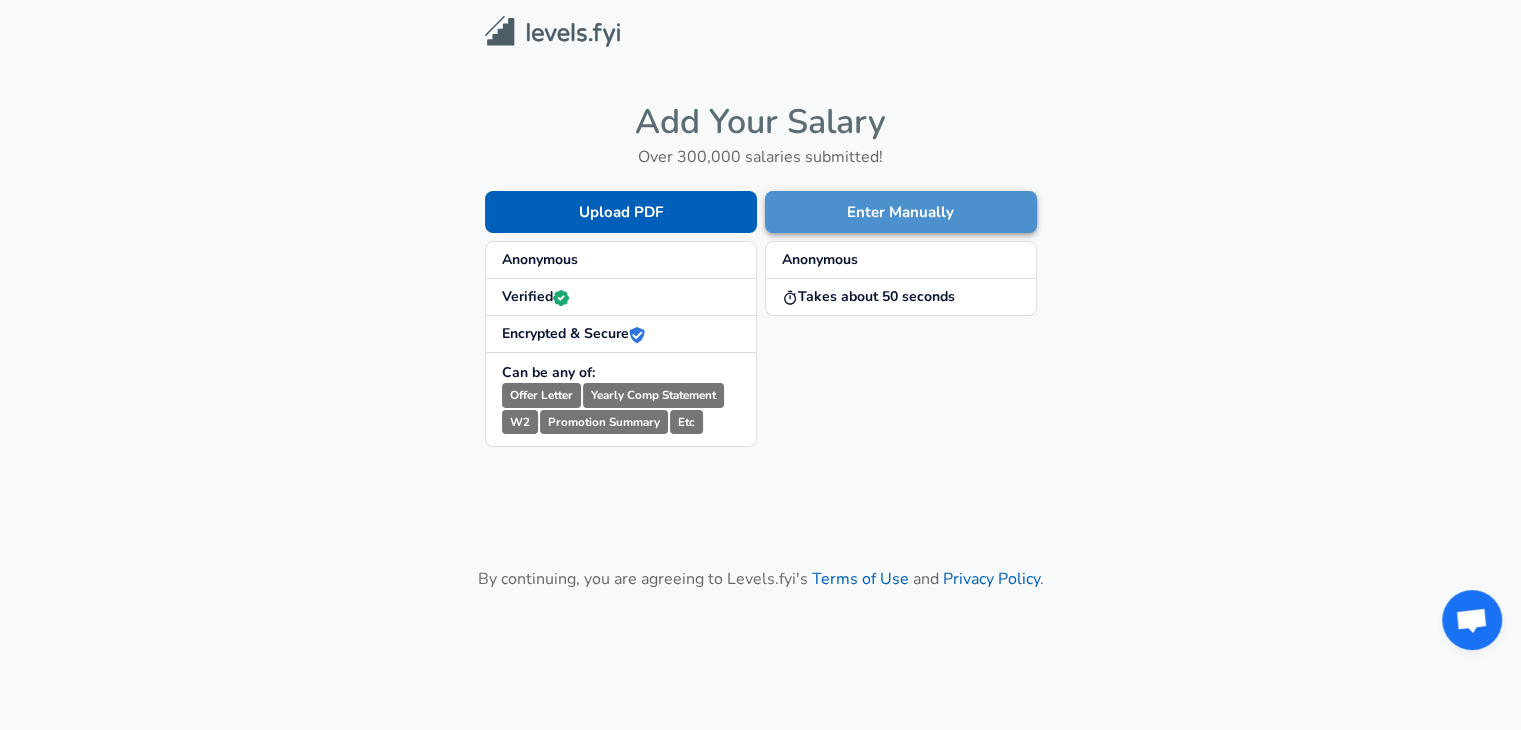 click on "Enter Manually" at bounding box center [901, 212] 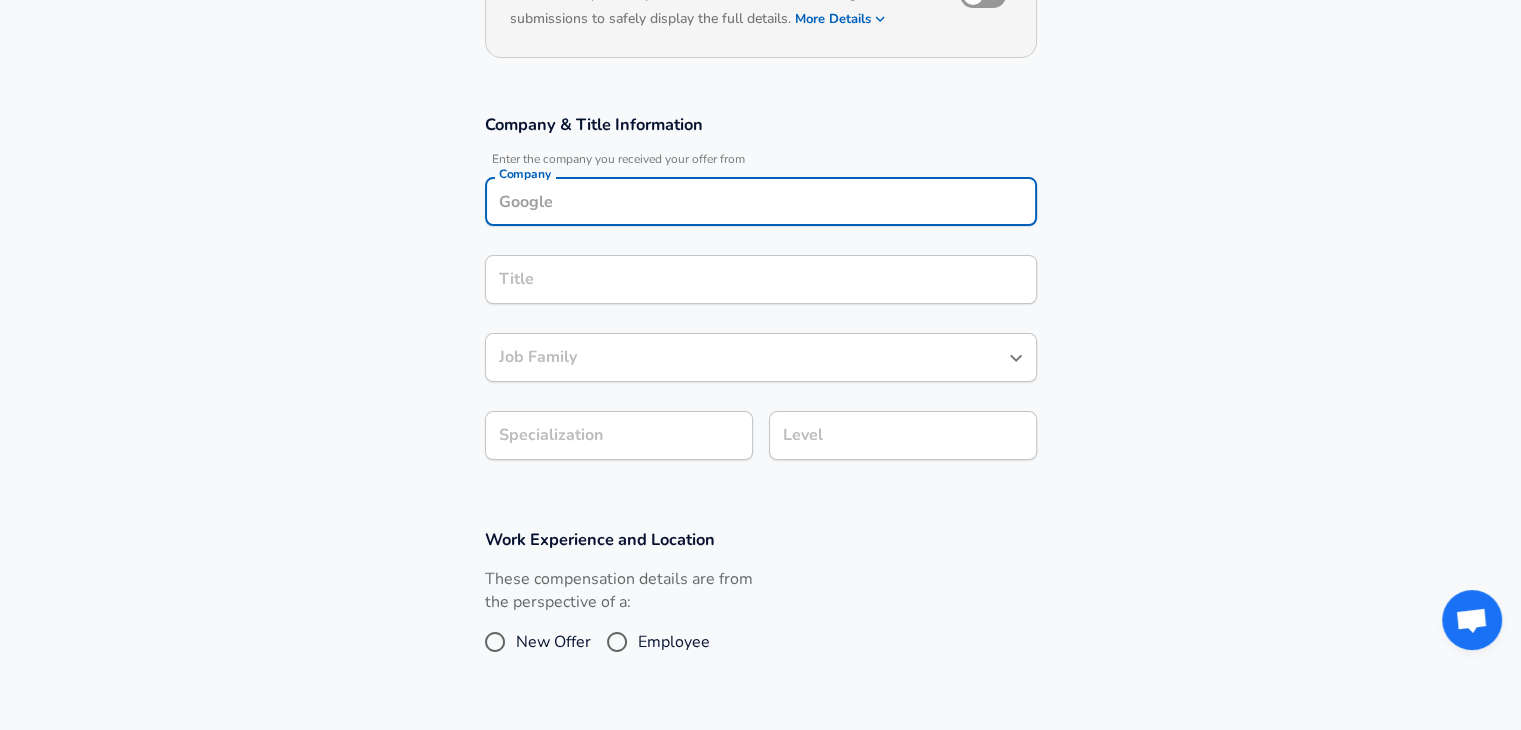 scroll, scrollTop: 286, scrollLeft: 0, axis: vertical 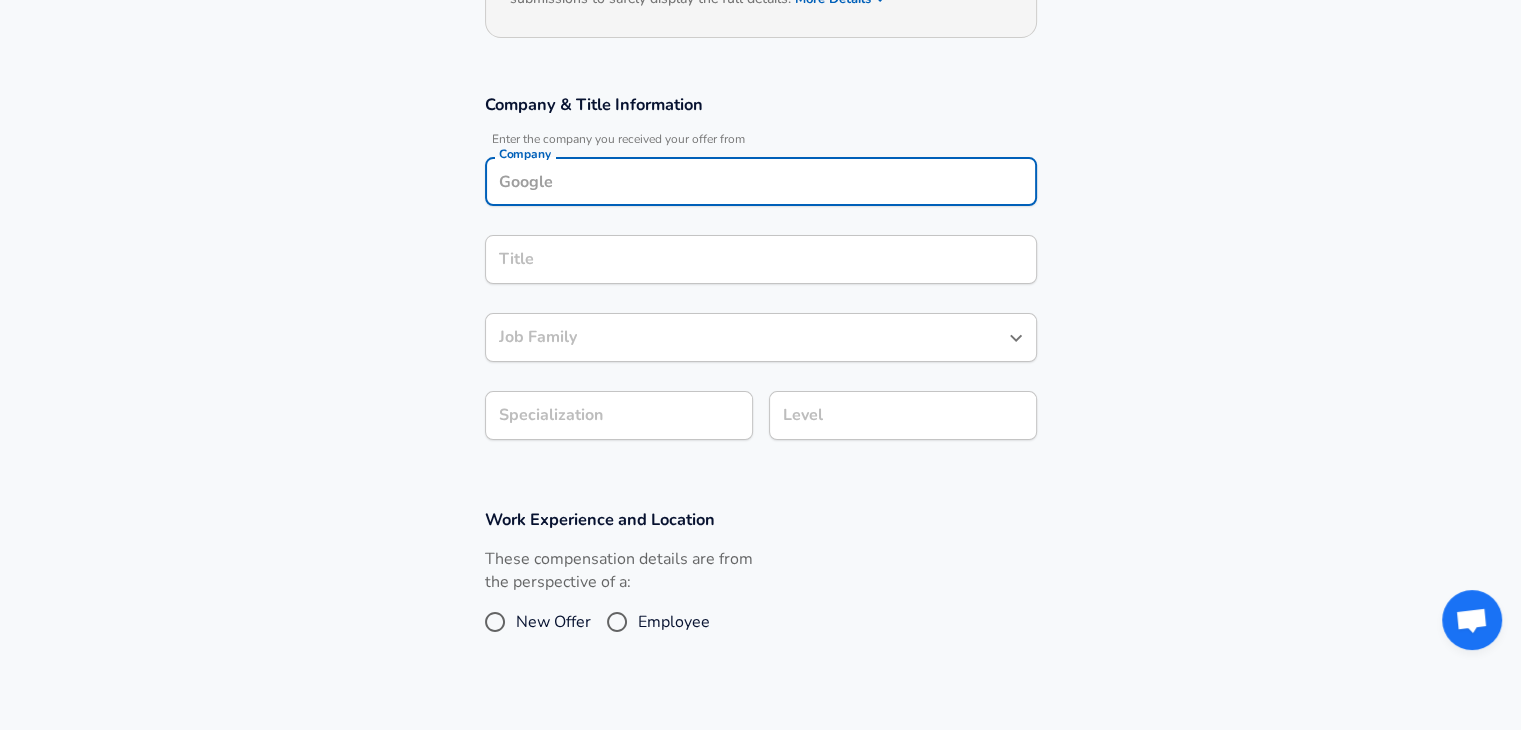 click on "Company" at bounding box center [761, 181] 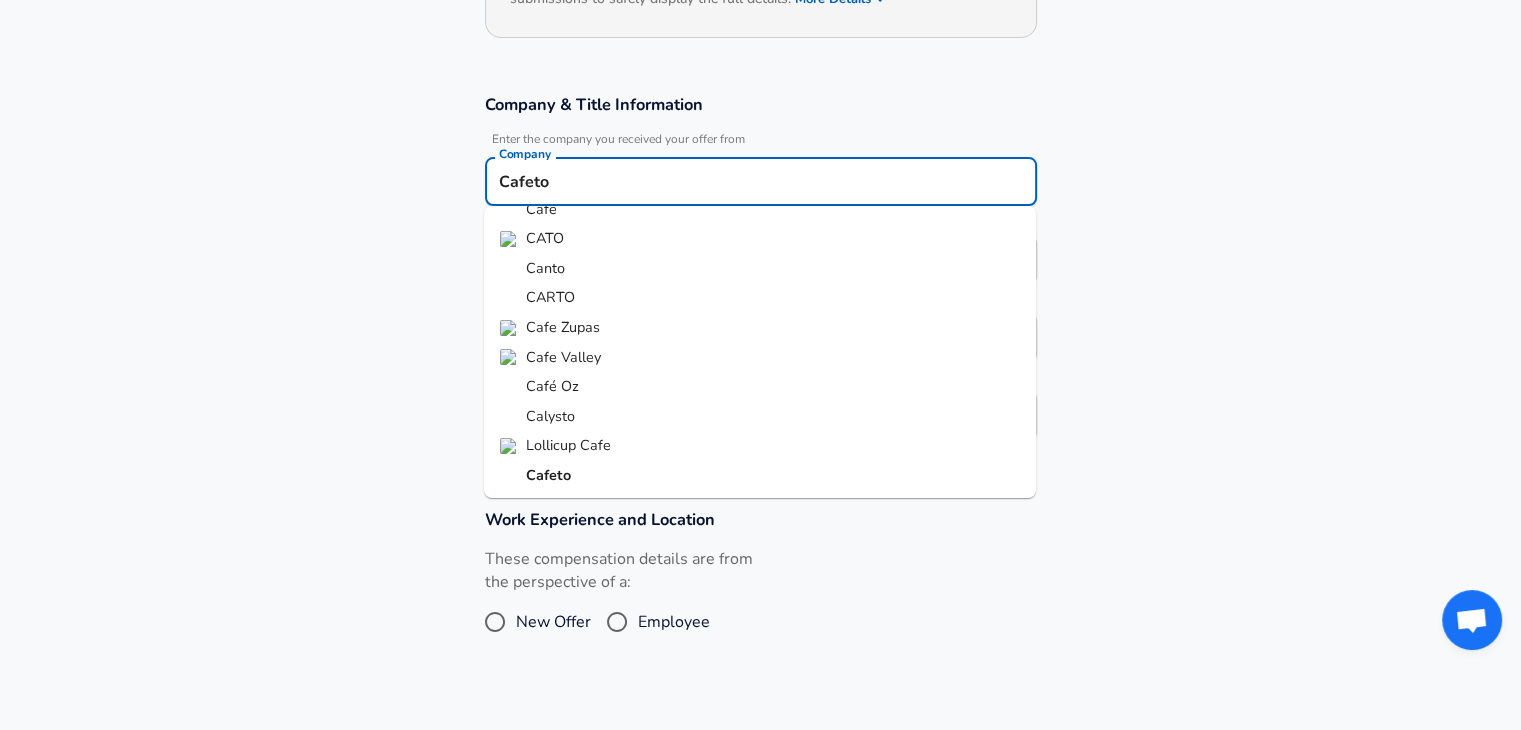 scroll, scrollTop: 0, scrollLeft: 0, axis: both 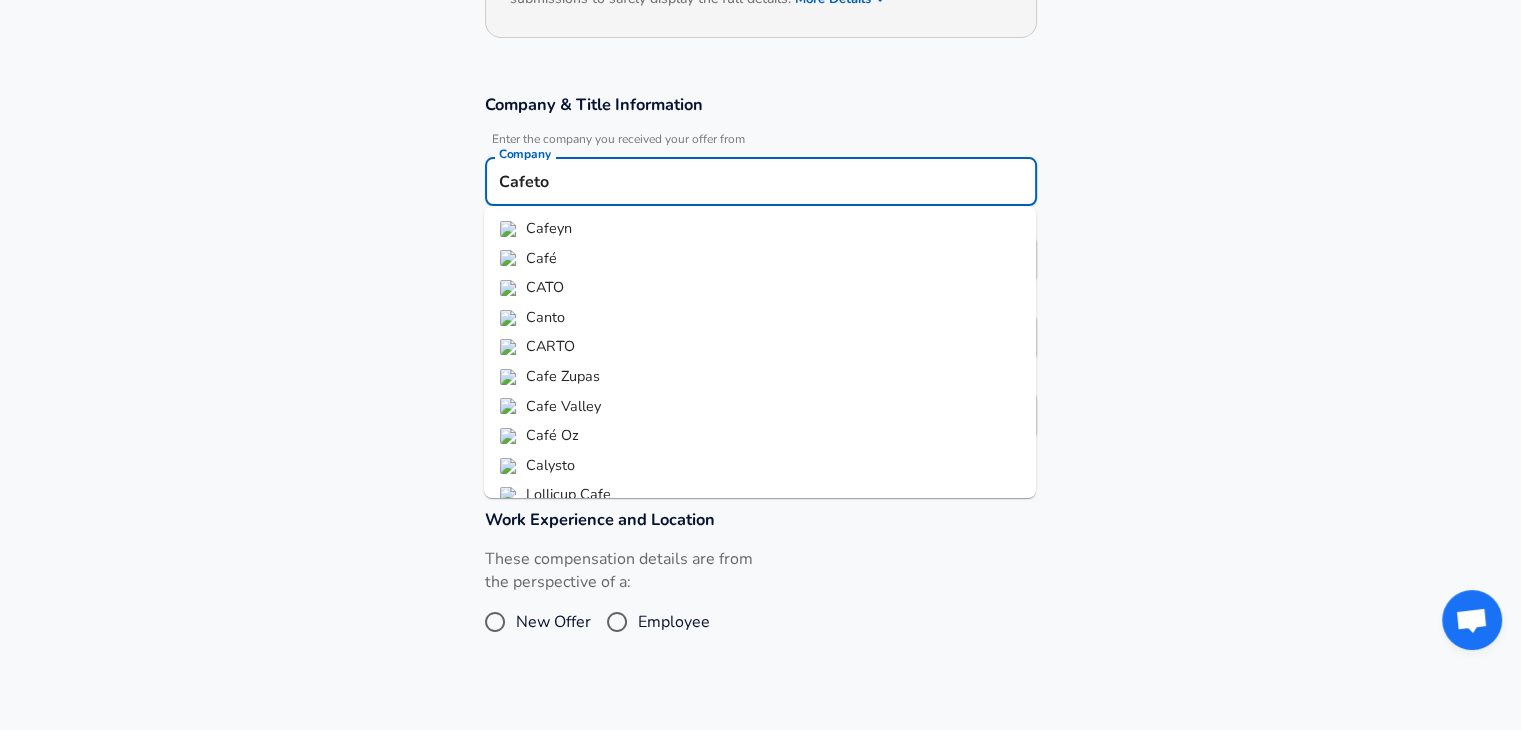 type on "Cafeto" 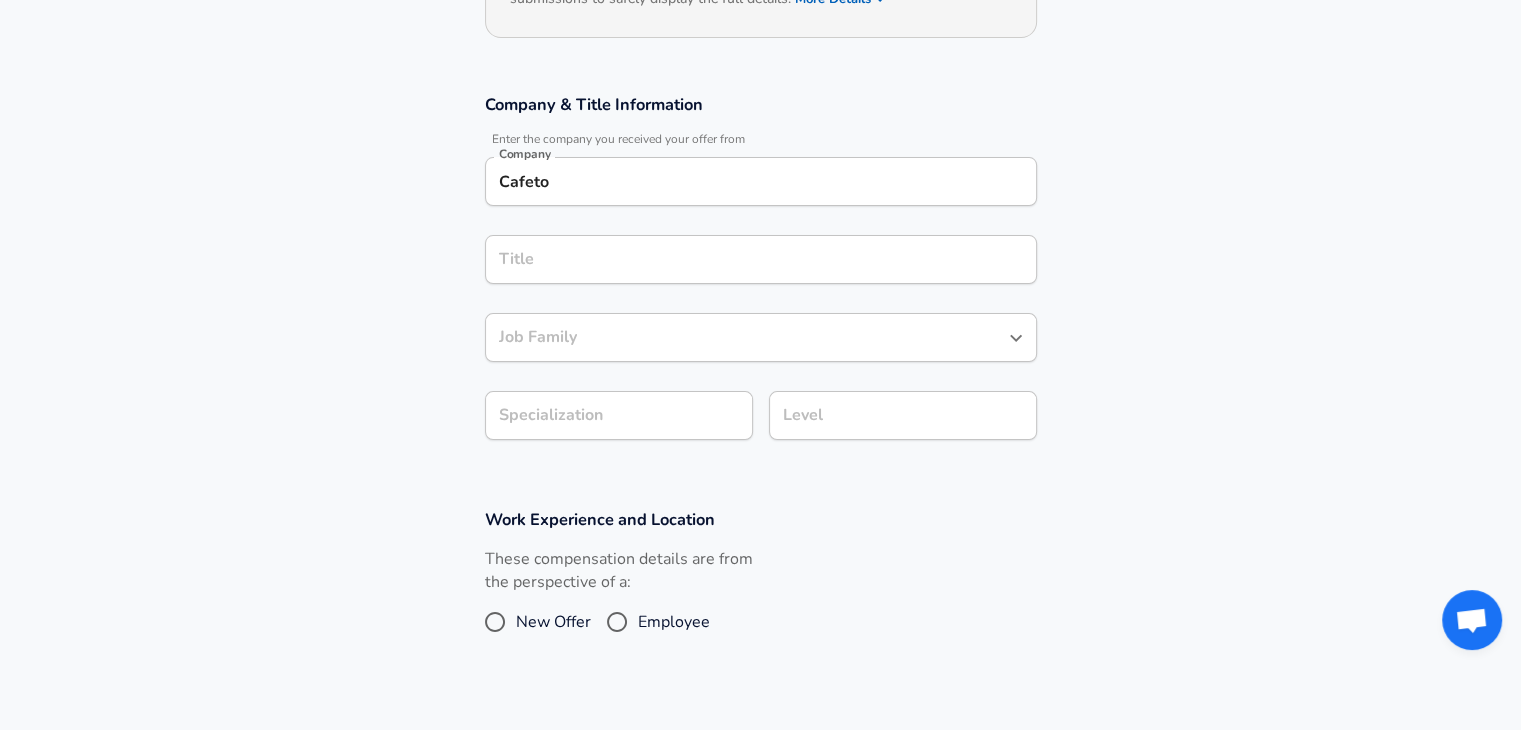 click on "Cafeto" at bounding box center [761, 181] 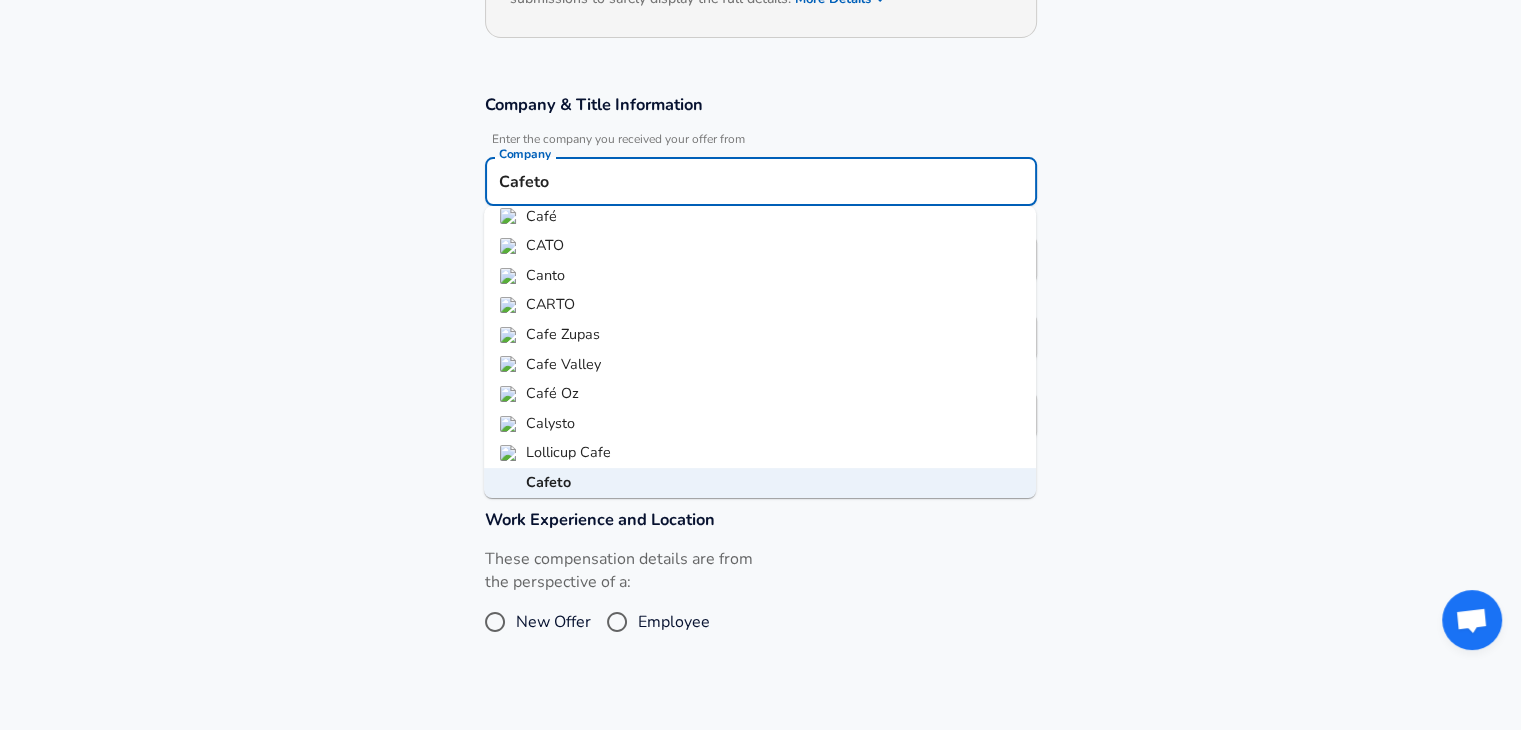scroll, scrollTop: 49, scrollLeft: 0, axis: vertical 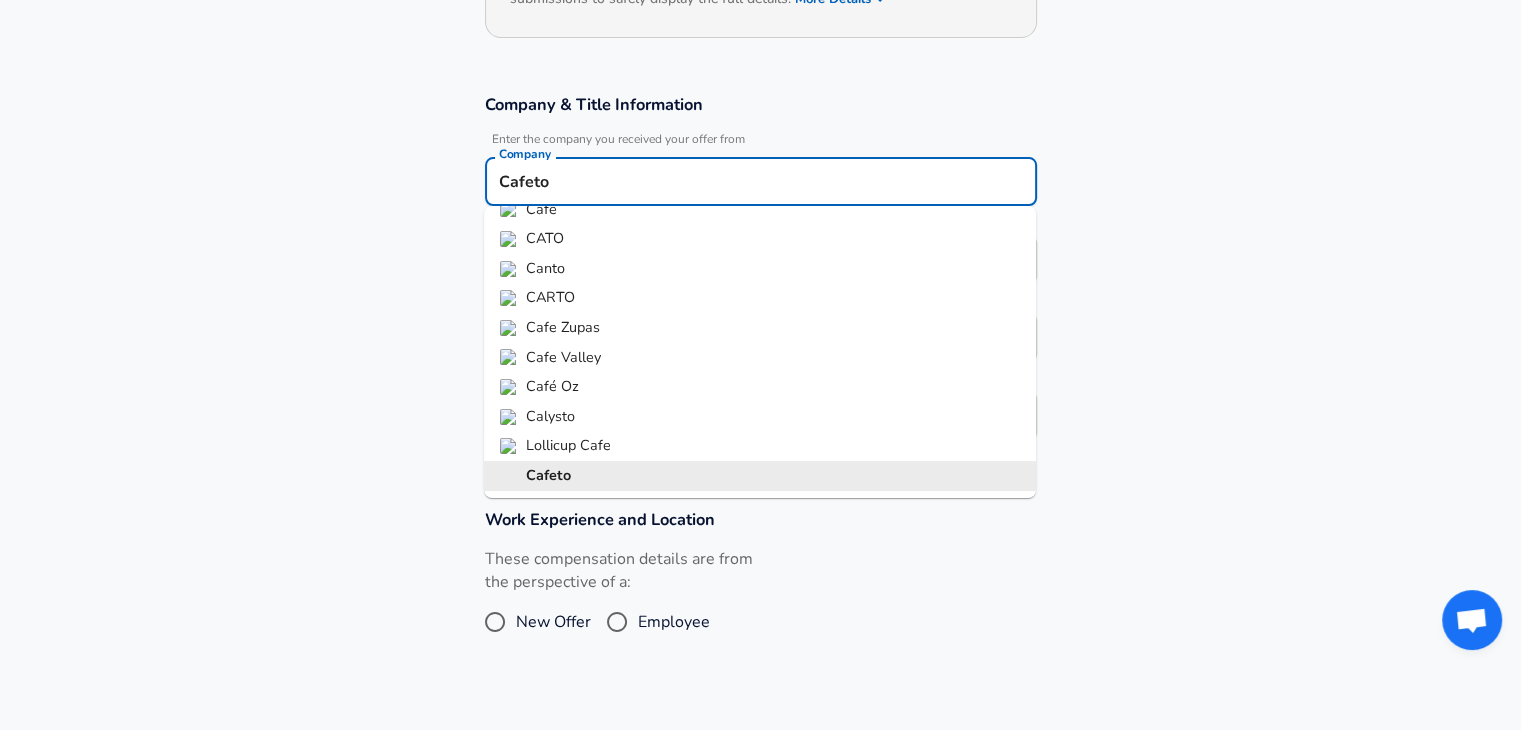 click on "Cafeto" at bounding box center [548, 475] 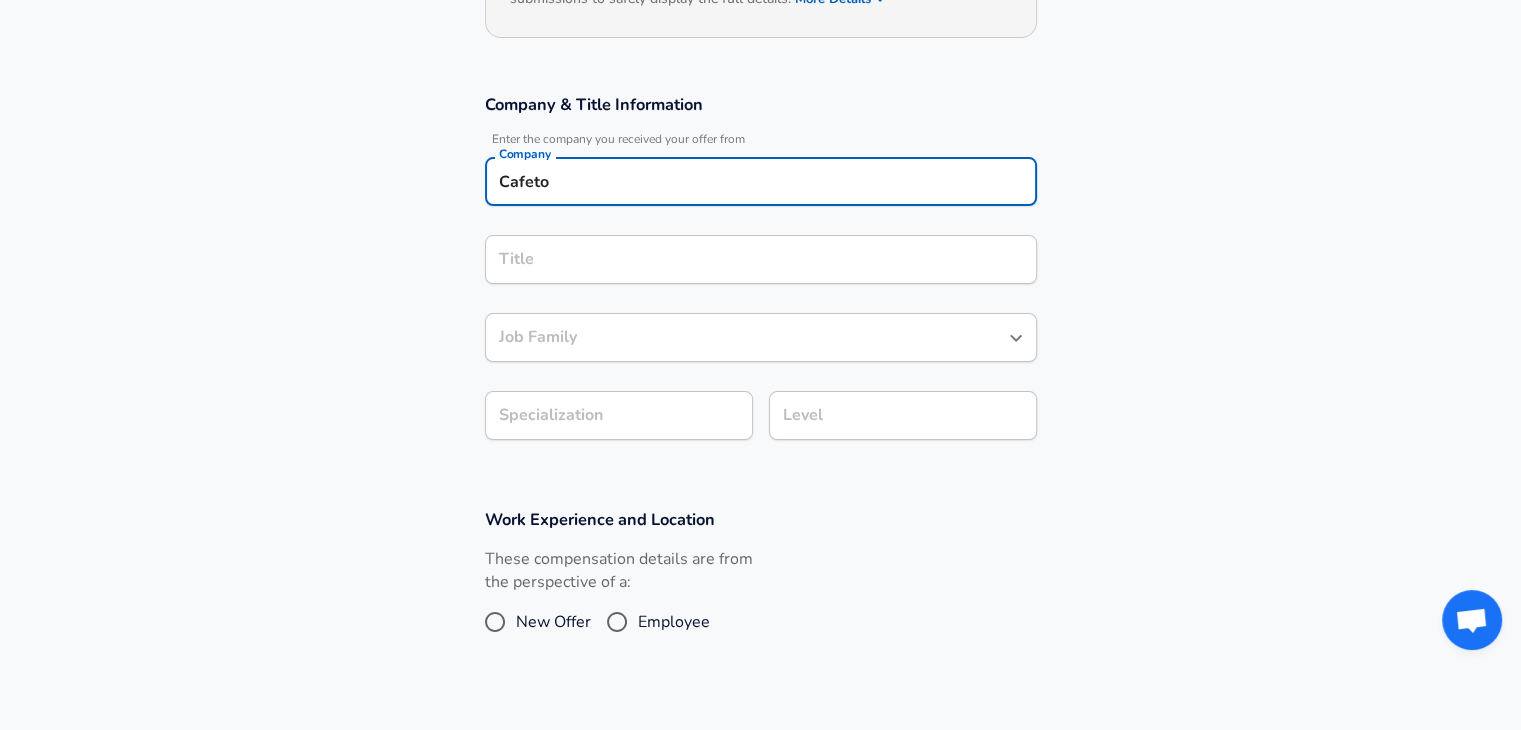 click on "Title" at bounding box center (761, 259) 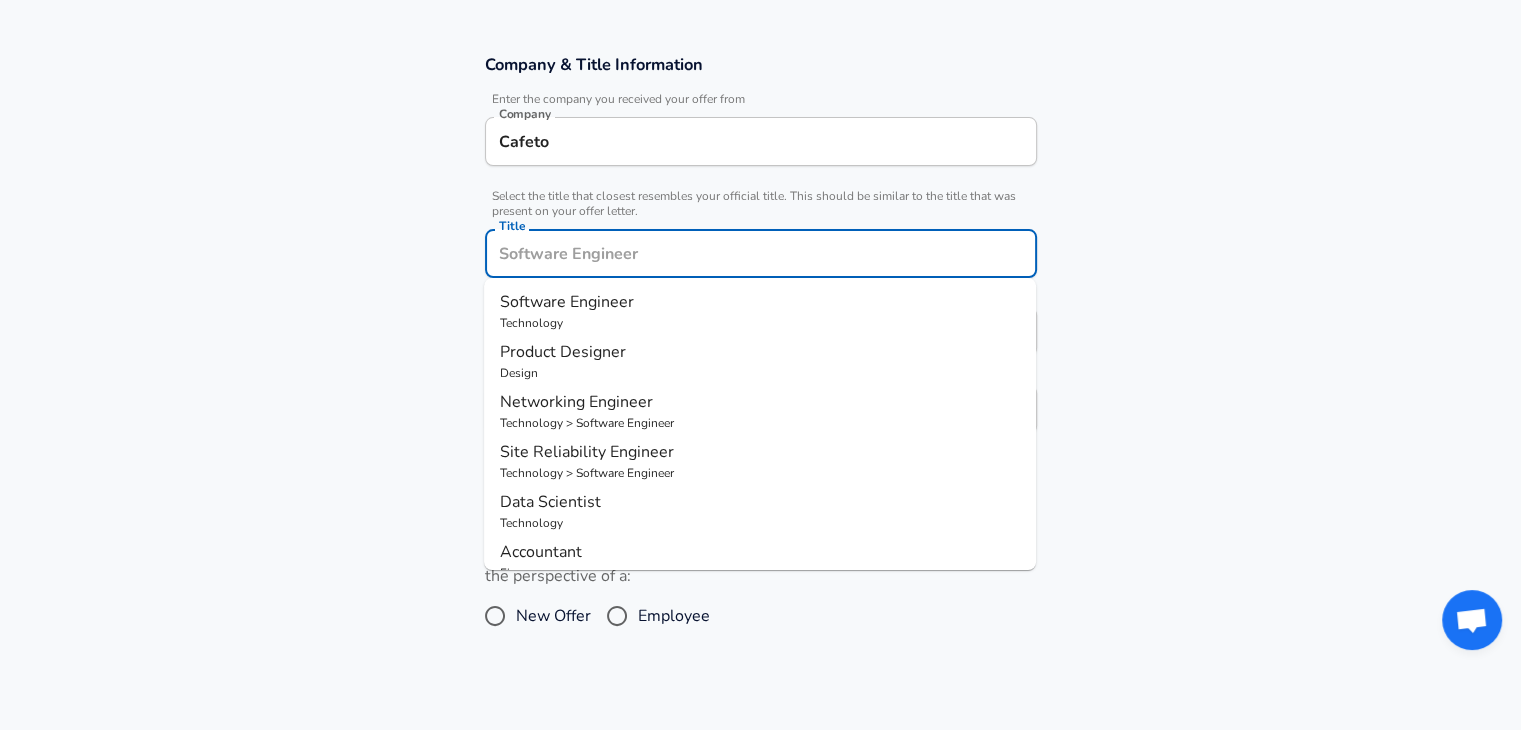 click on "Technology" at bounding box center (760, 323) 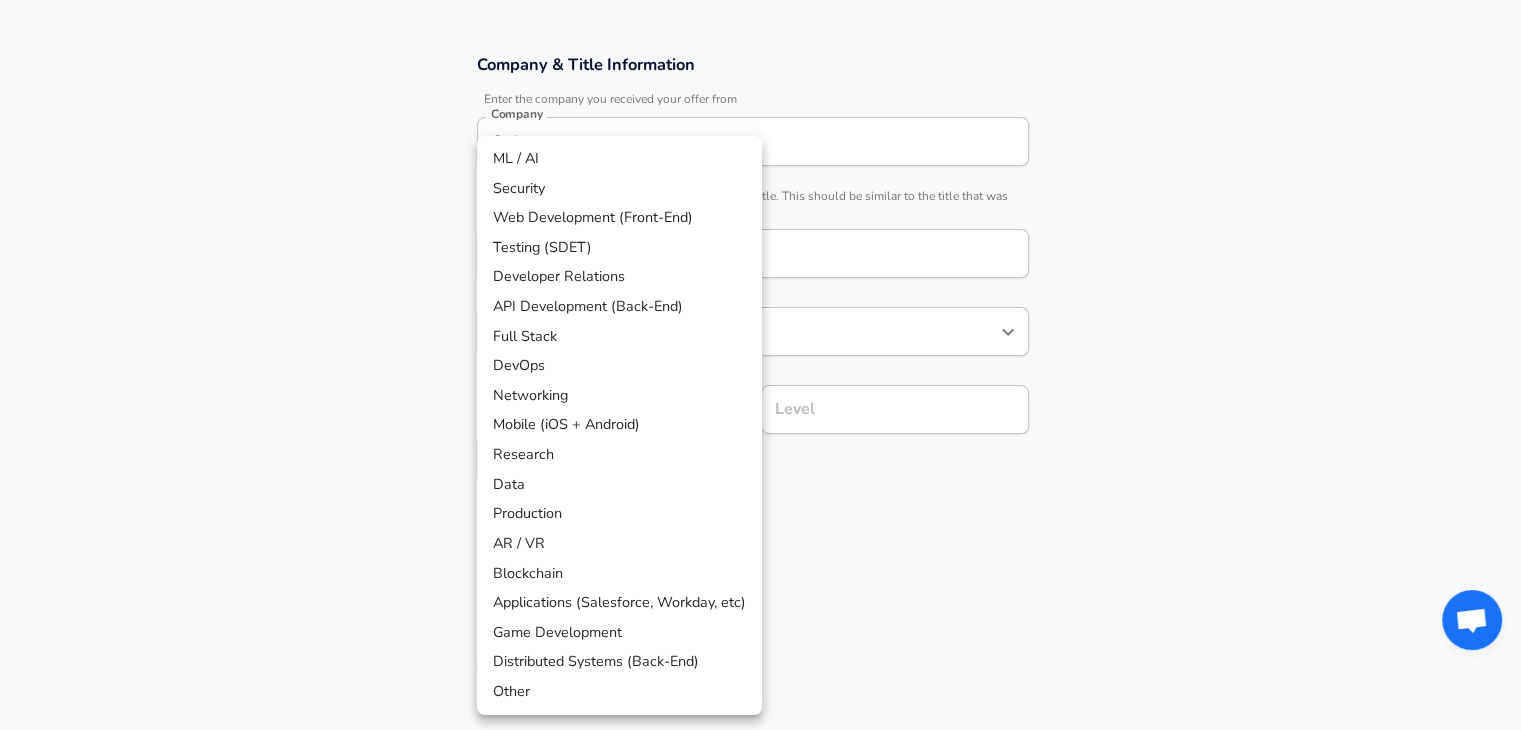 scroll, scrollTop: 386, scrollLeft: 0, axis: vertical 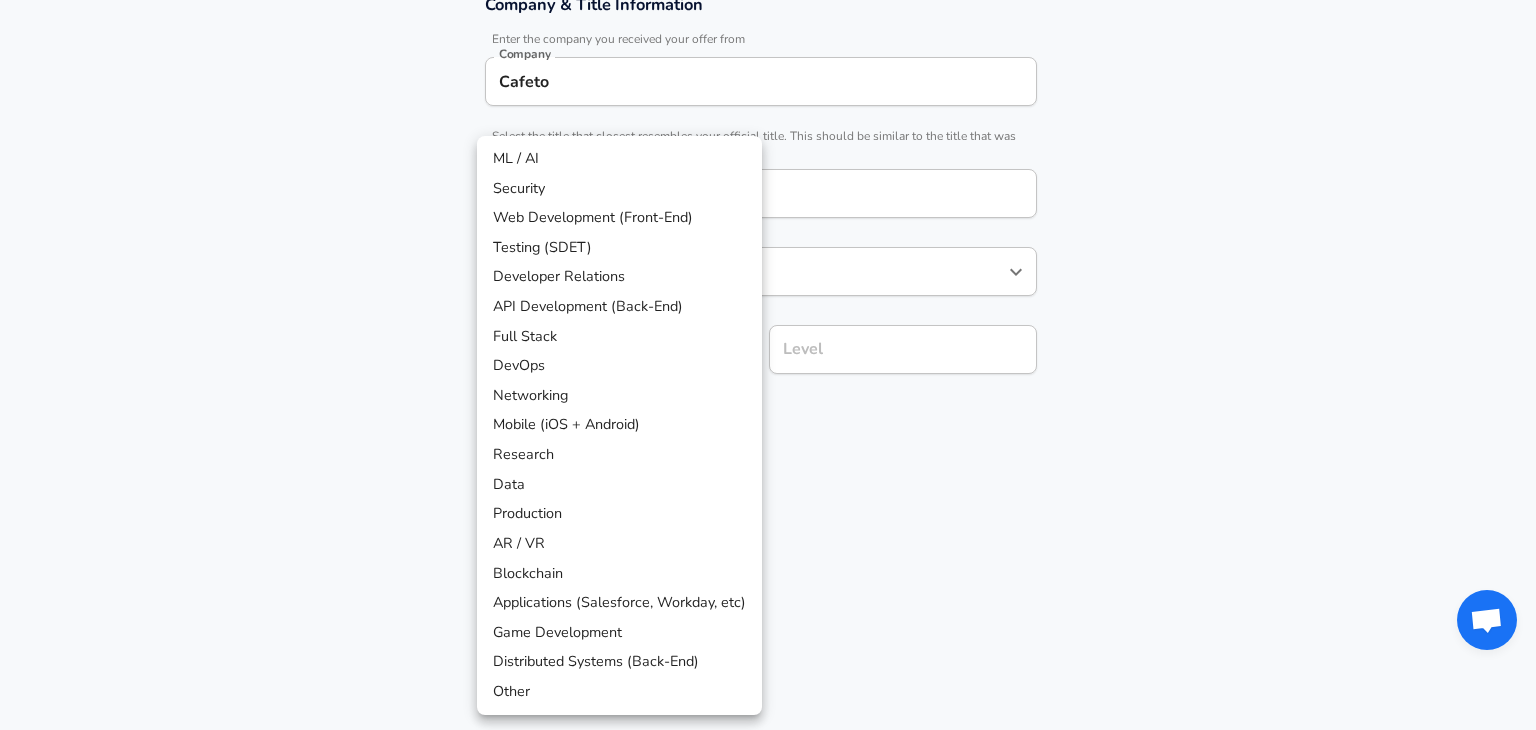 click on "Company & Title Information   Enter the company you received your offer from Company Cafeto Company   Select the title that closest resembles your official title. This should be similar to the title that was present on your offer letter. Title Software Engineer Title Job Family Software Engineer Job Family   Select a Specialization that best fits your role. If you can't find one, select 'Other' to enter a custom specialization Select Specialization ​ Select Specialization Level Level Work Experience and Location These compensation details are from the perspective of a: New Offer" at bounding box center (768, -21) 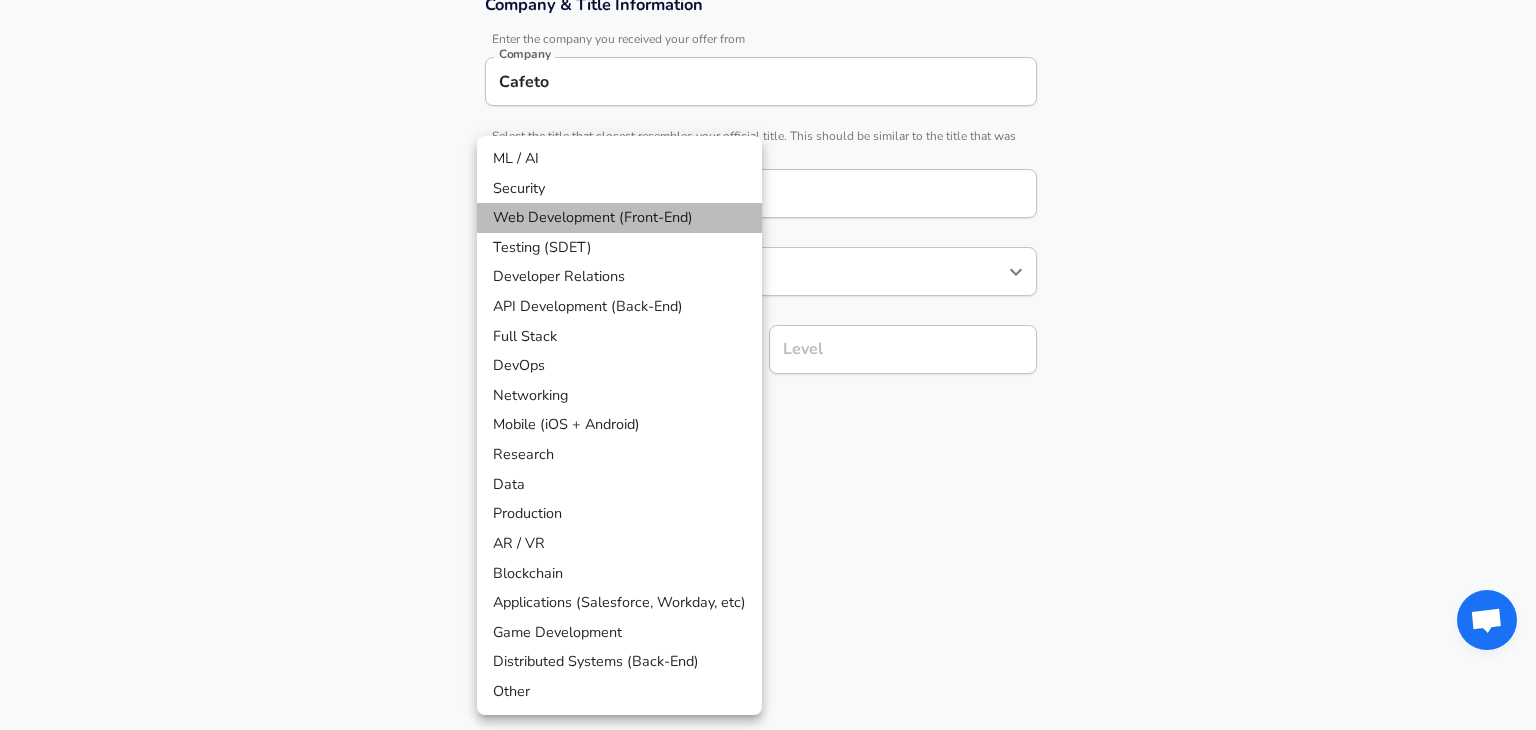 click on "Web Development (Front-End)" at bounding box center (619, 218) 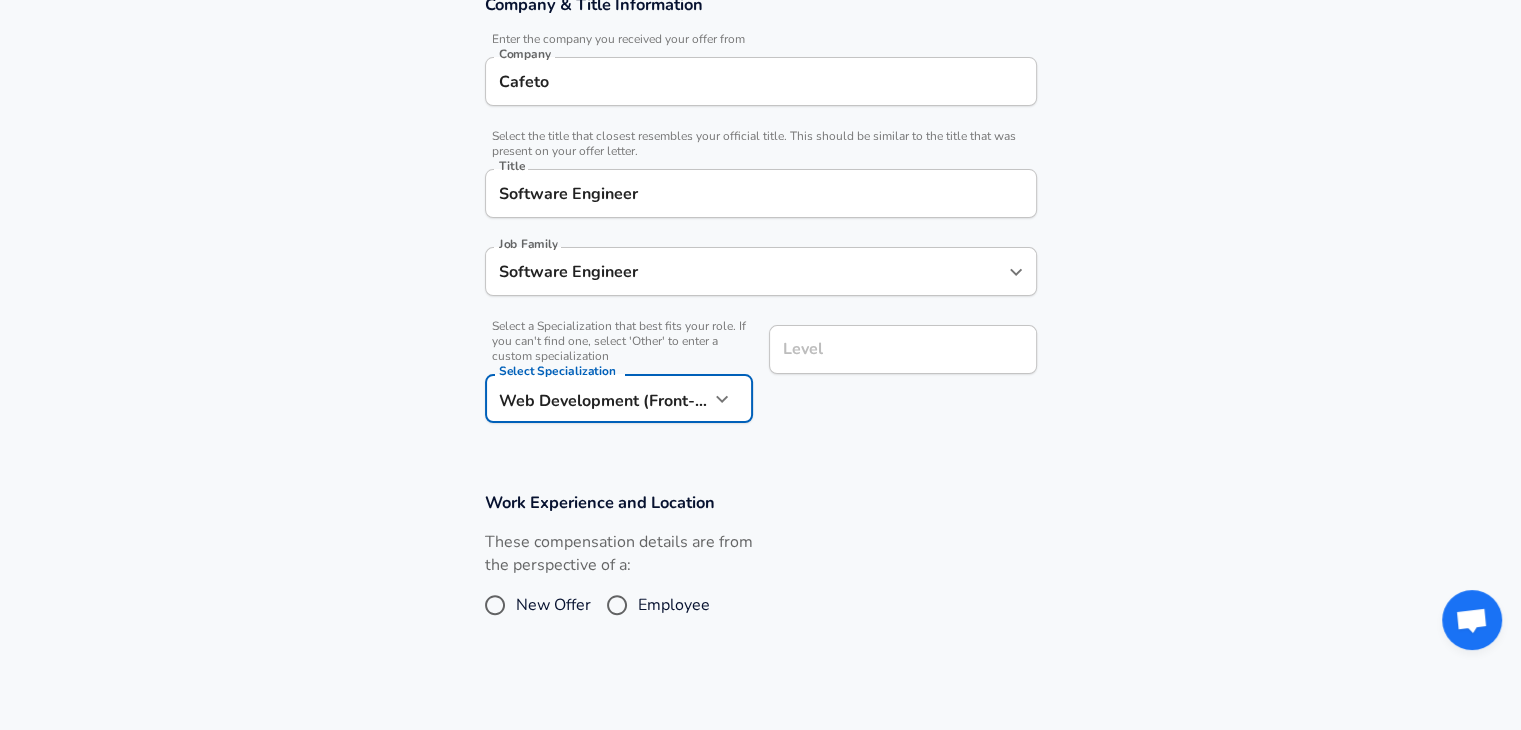 click on "Level" at bounding box center (903, 349) 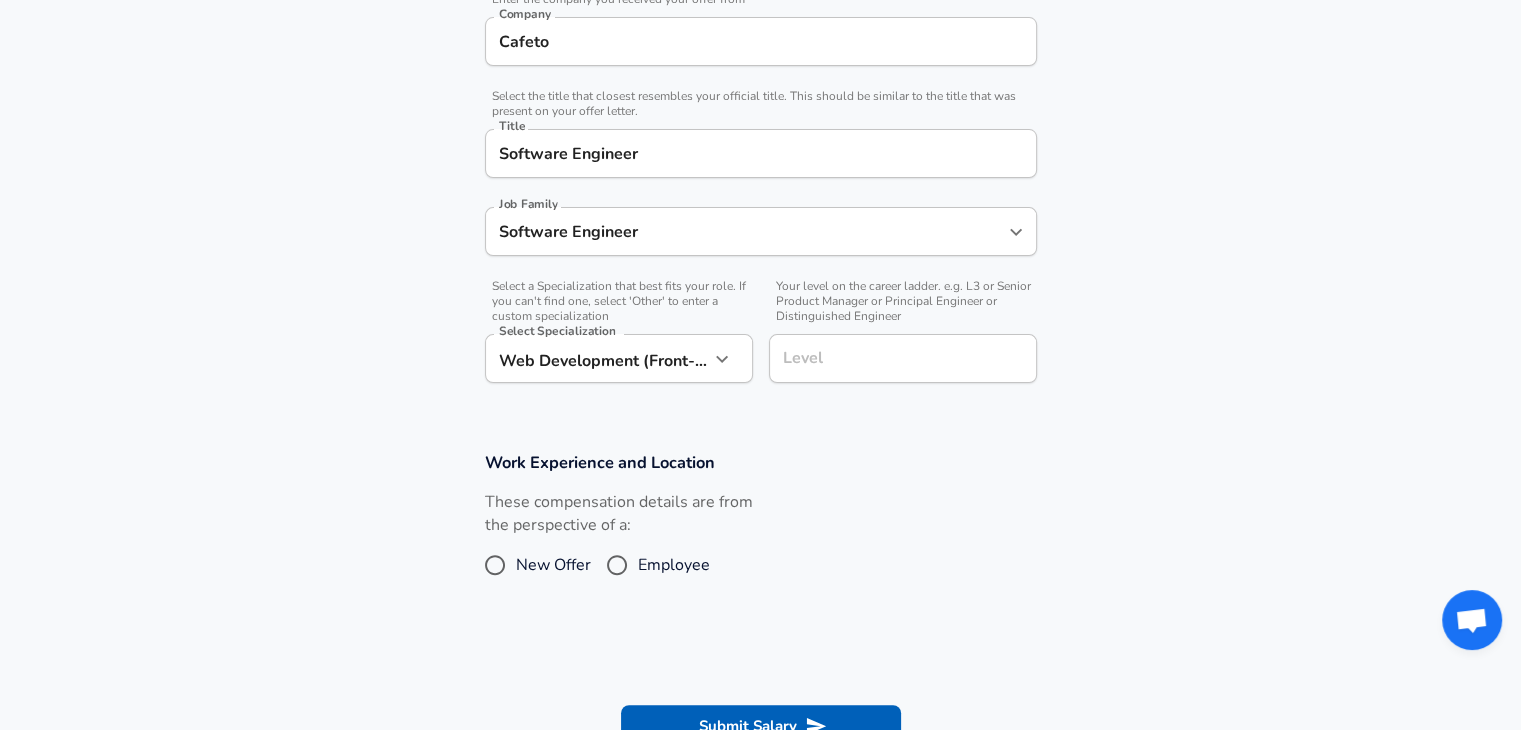 click on "These compensation details are from the perspective of a: New Offer Employee" at bounding box center (753, 544) 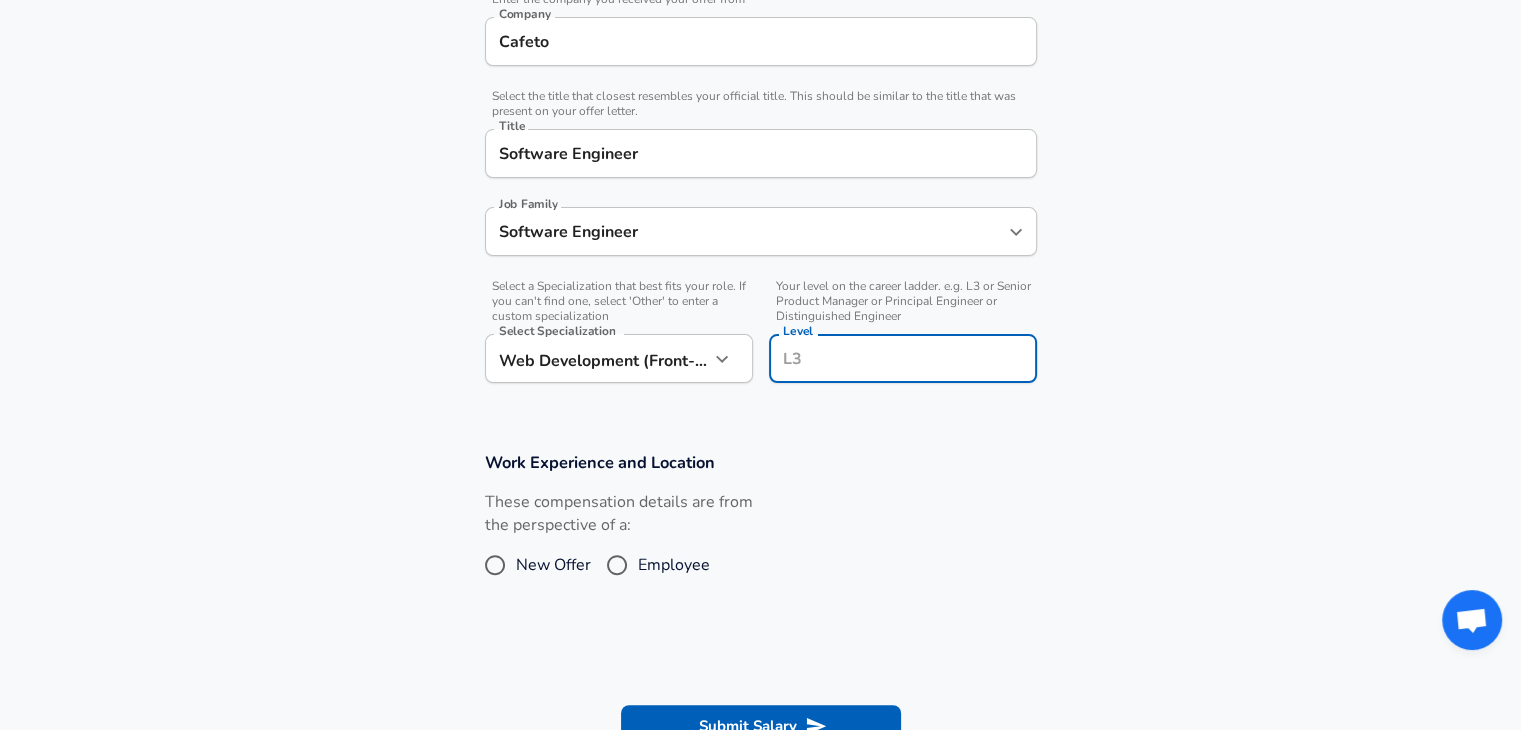 click on "Level" at bounding box center [903, 358] 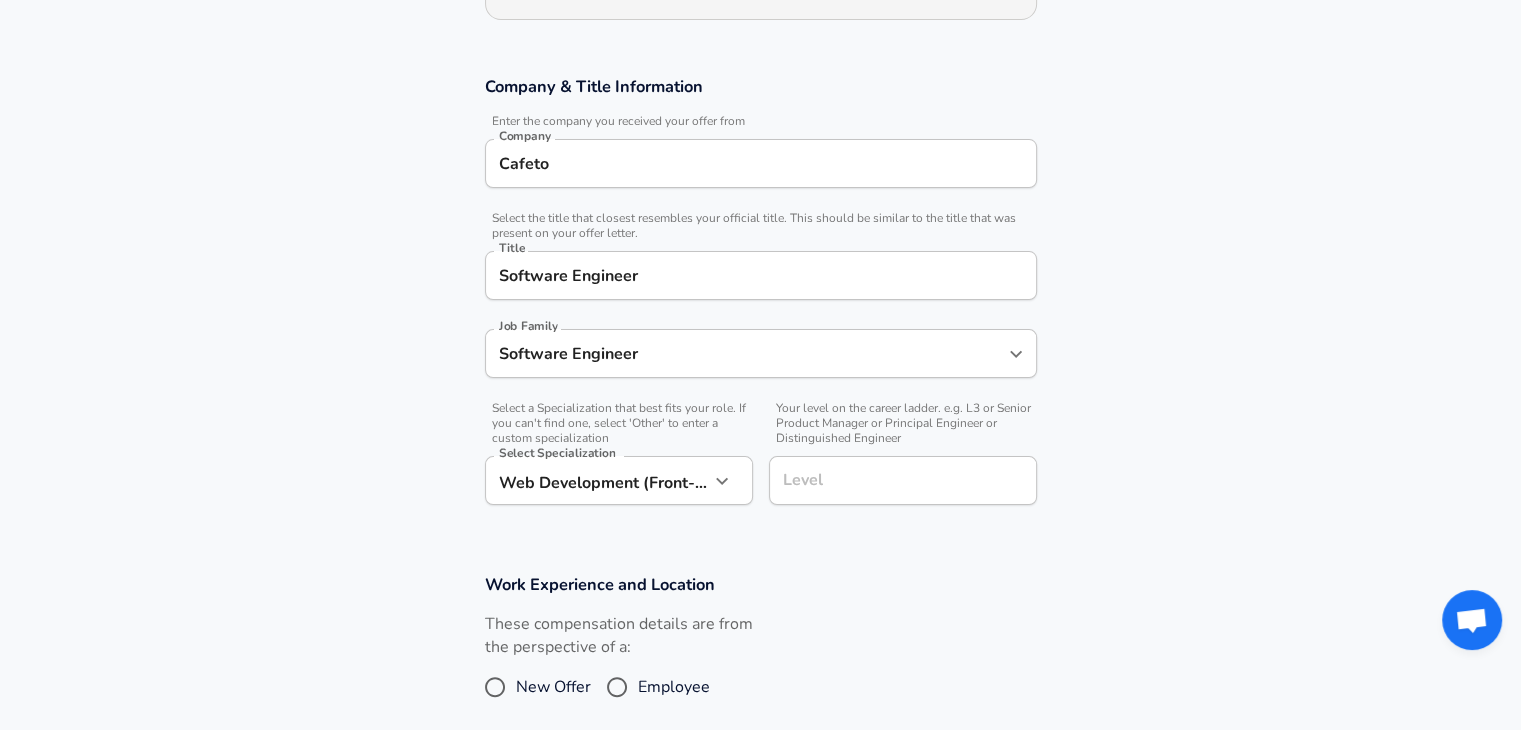 scroll, scrollTop: 302, scrollLeft: 0, axis: vertical 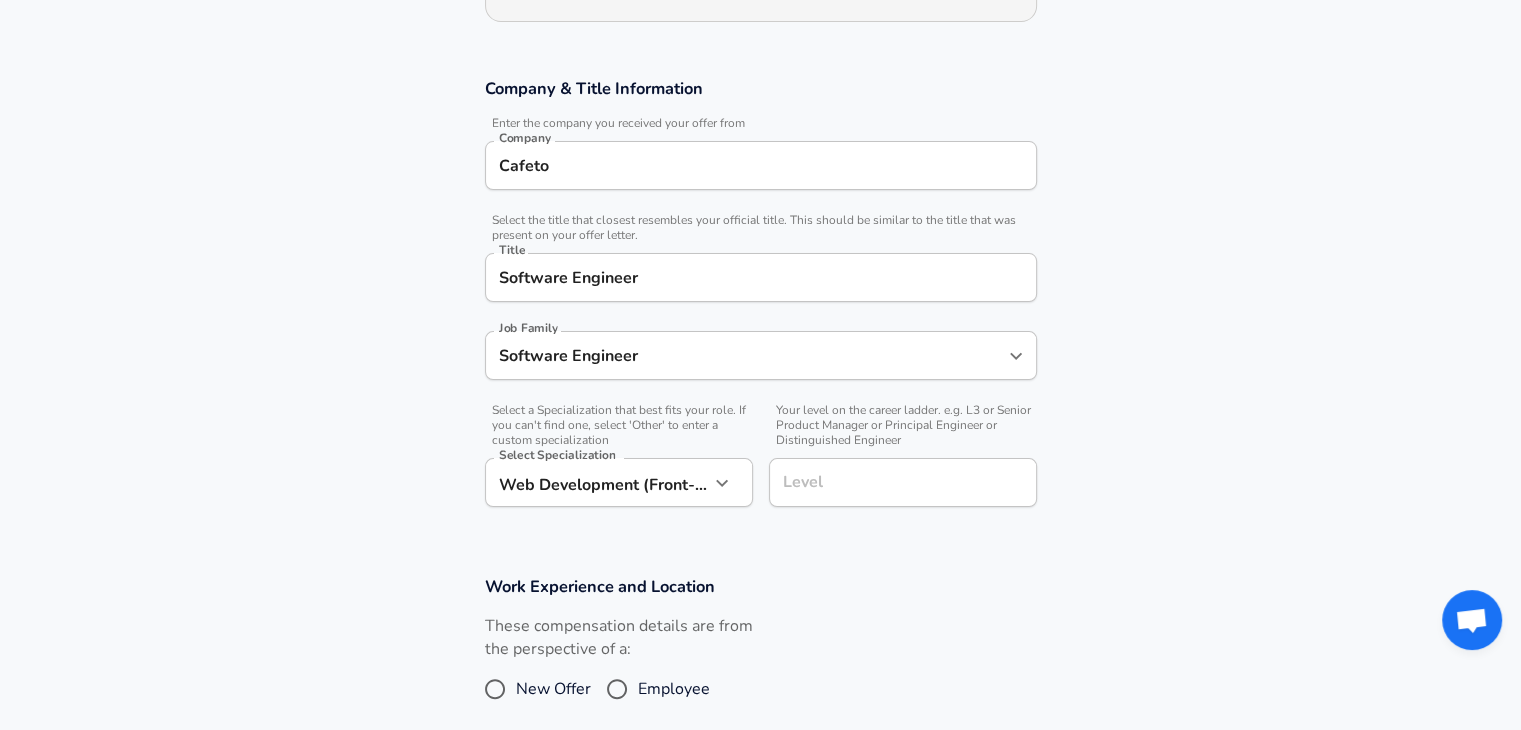 click on "Level" at bounding box center [903, 482] 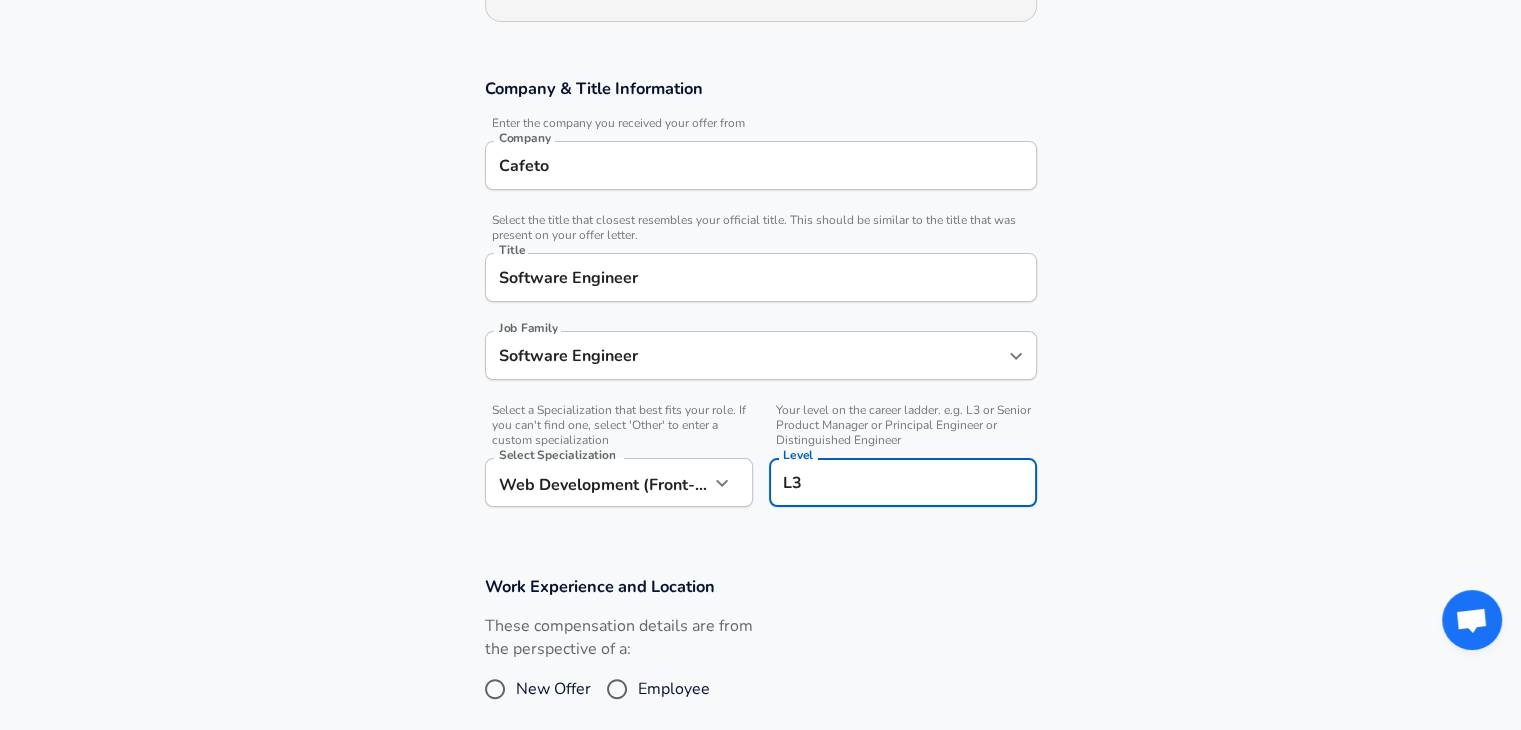 click on "L3" at bounding box center [903, 482] 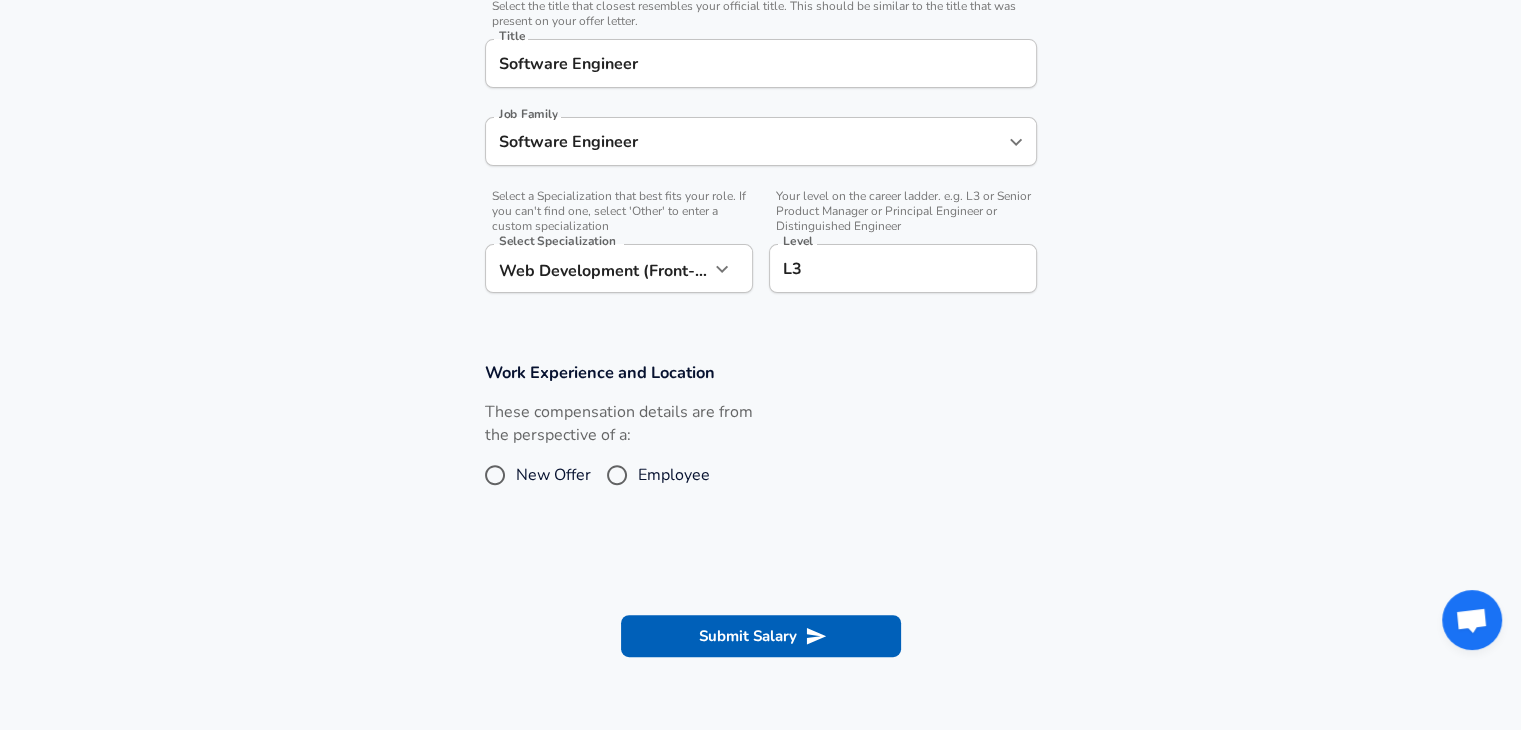 scroll, scrollTop: 518, scrollLeft: 0, axis: vertical 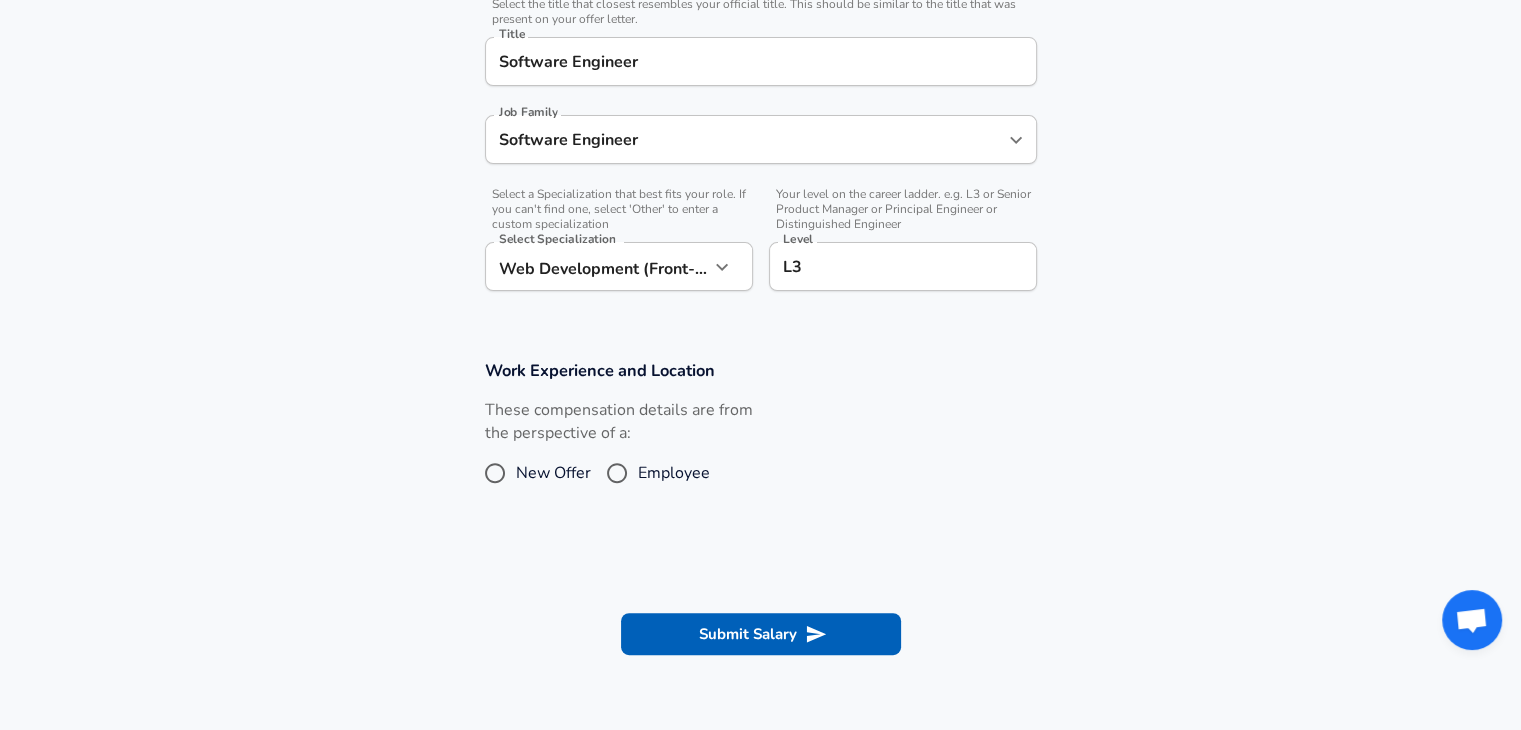 click on "Employee" at bounding box center [674, 473] 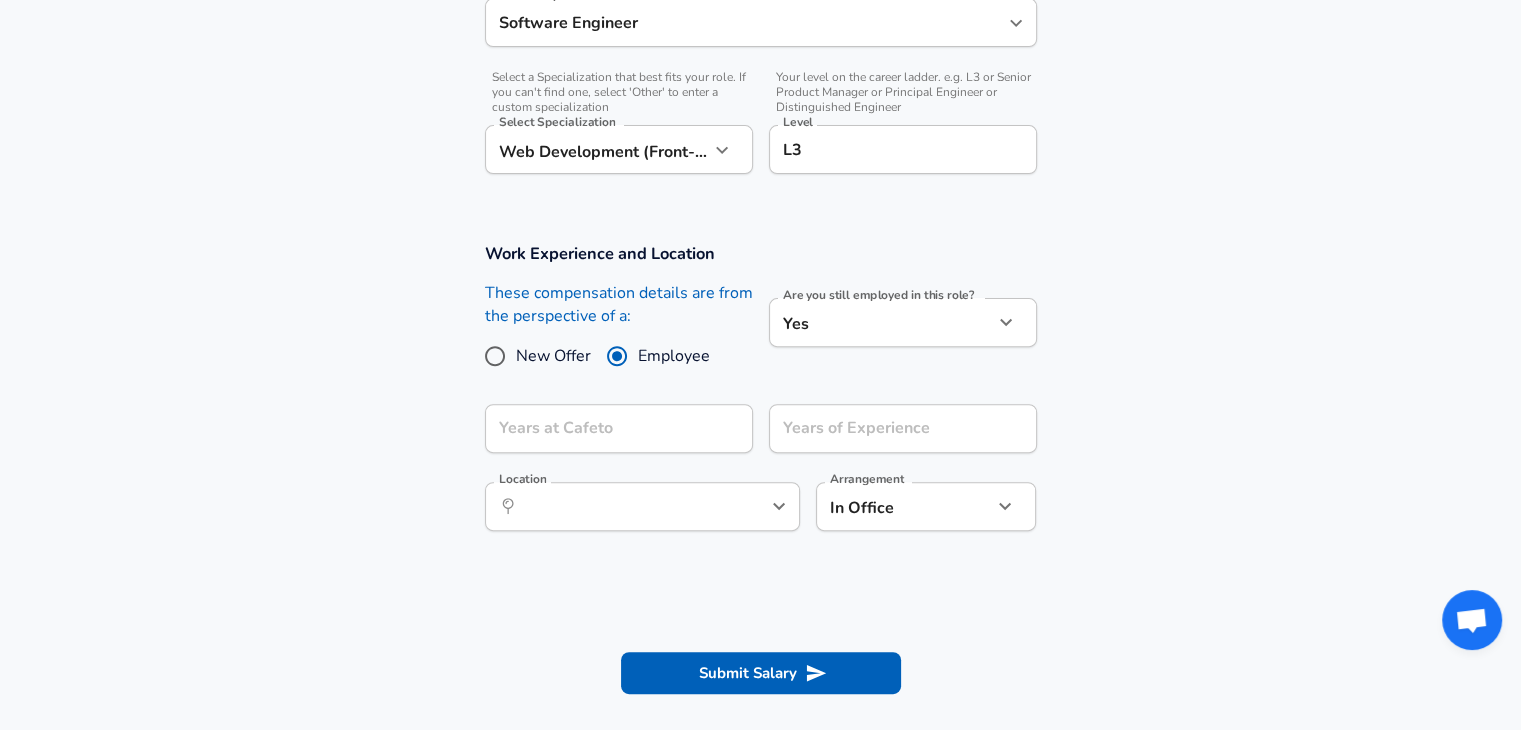scroll, scrollTop: 652, scrollLeft: 0, axis: vertical 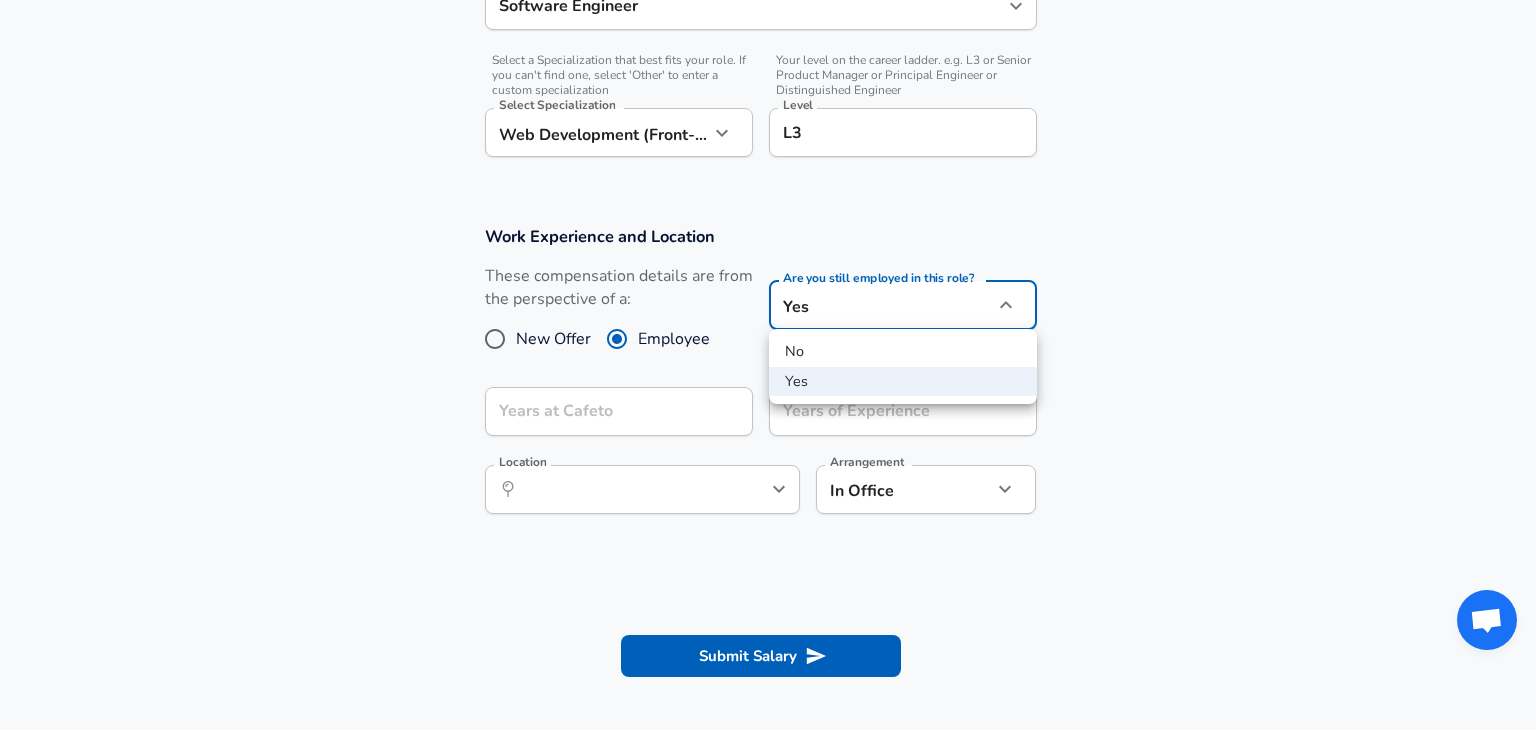 click on "Company & Title Information   Enter the company you received your offer from Company Cafeto Company   Select the title that closest resembles your official title. This should be similar to the title that was present on your offer letter. Title Software Engineer Title Job Family Software Engineer Job Family   Select a Specialization that best fits your role. If you can't find one, select 'Other' to enter a custom specialization Select Specialization Web Development (Front-End) Web Development (Front-End) Select Specialization   Level L3 Level Work Experience and Location New Offer" at bounding box center (768, -287) 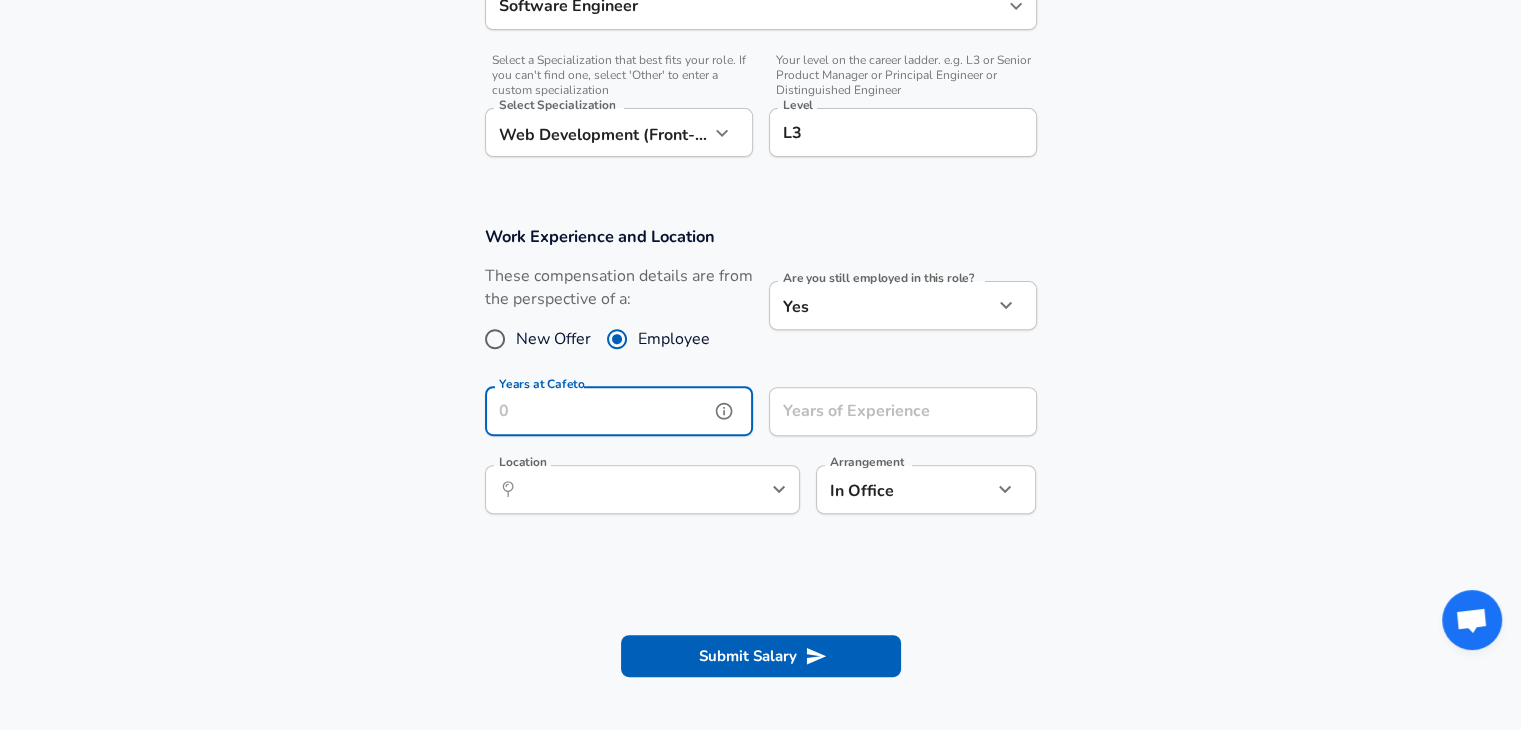 click on "Years at Cafeto" at bounding box center [597, 411] 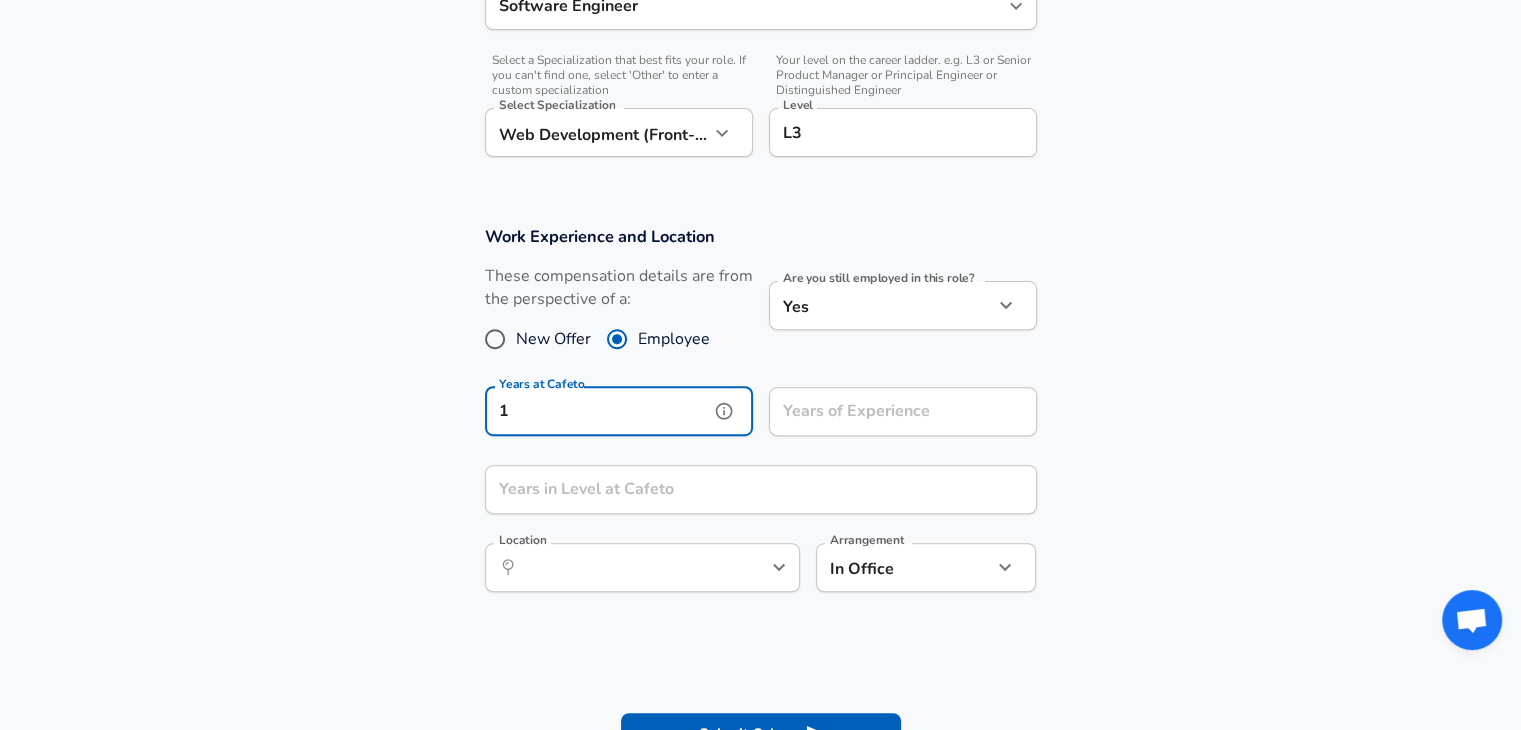 type on "1" 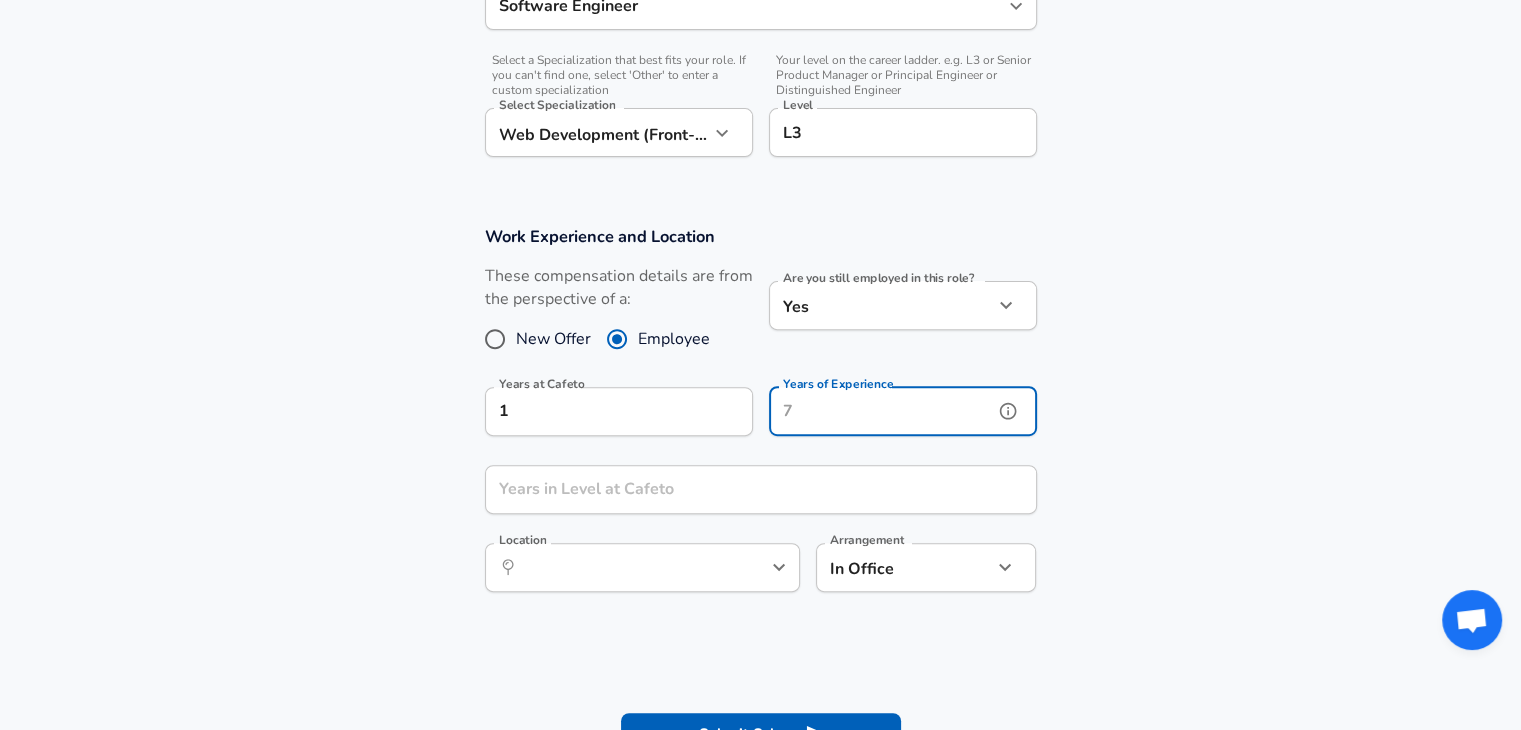 click on "Years of Experience" at bounding box center [881, 411] 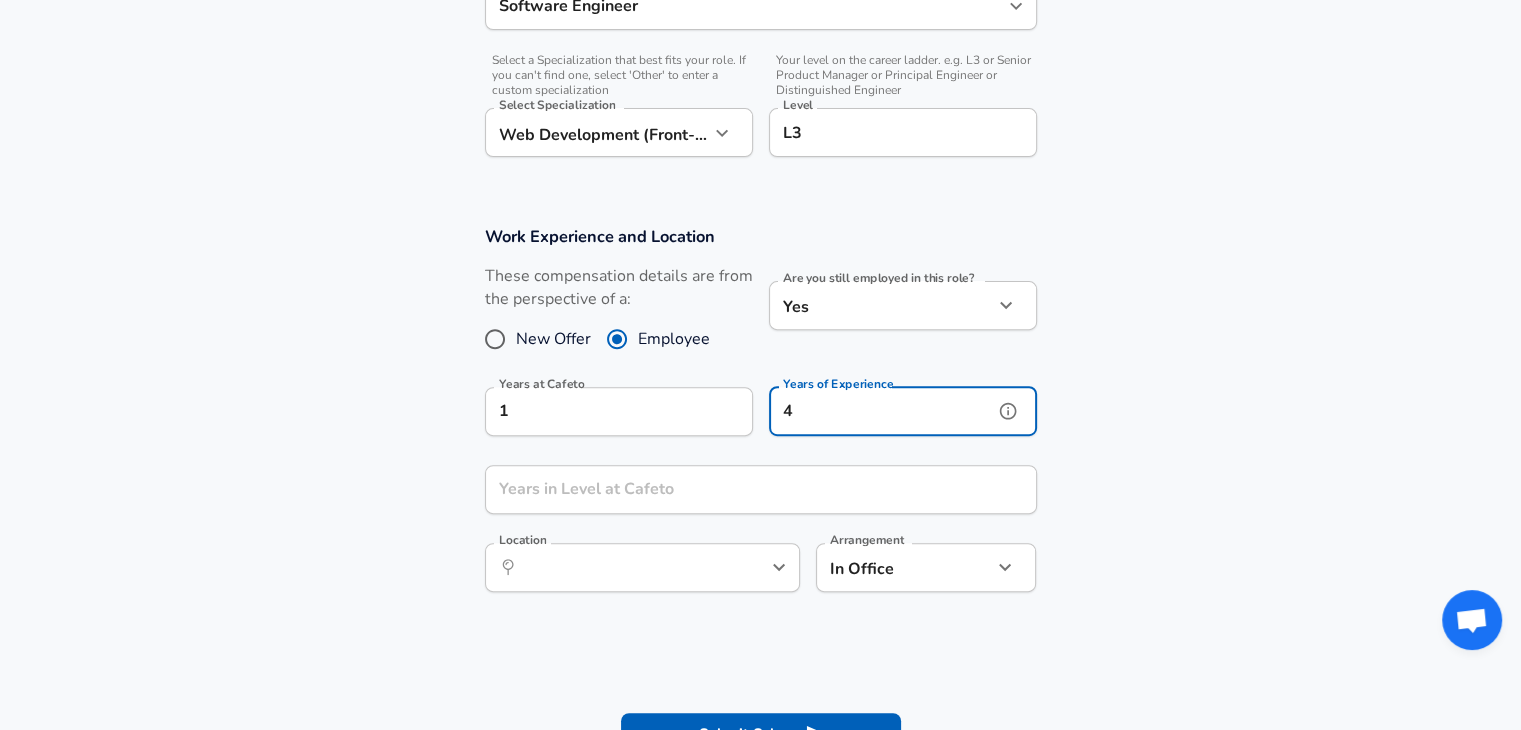 type on "4" 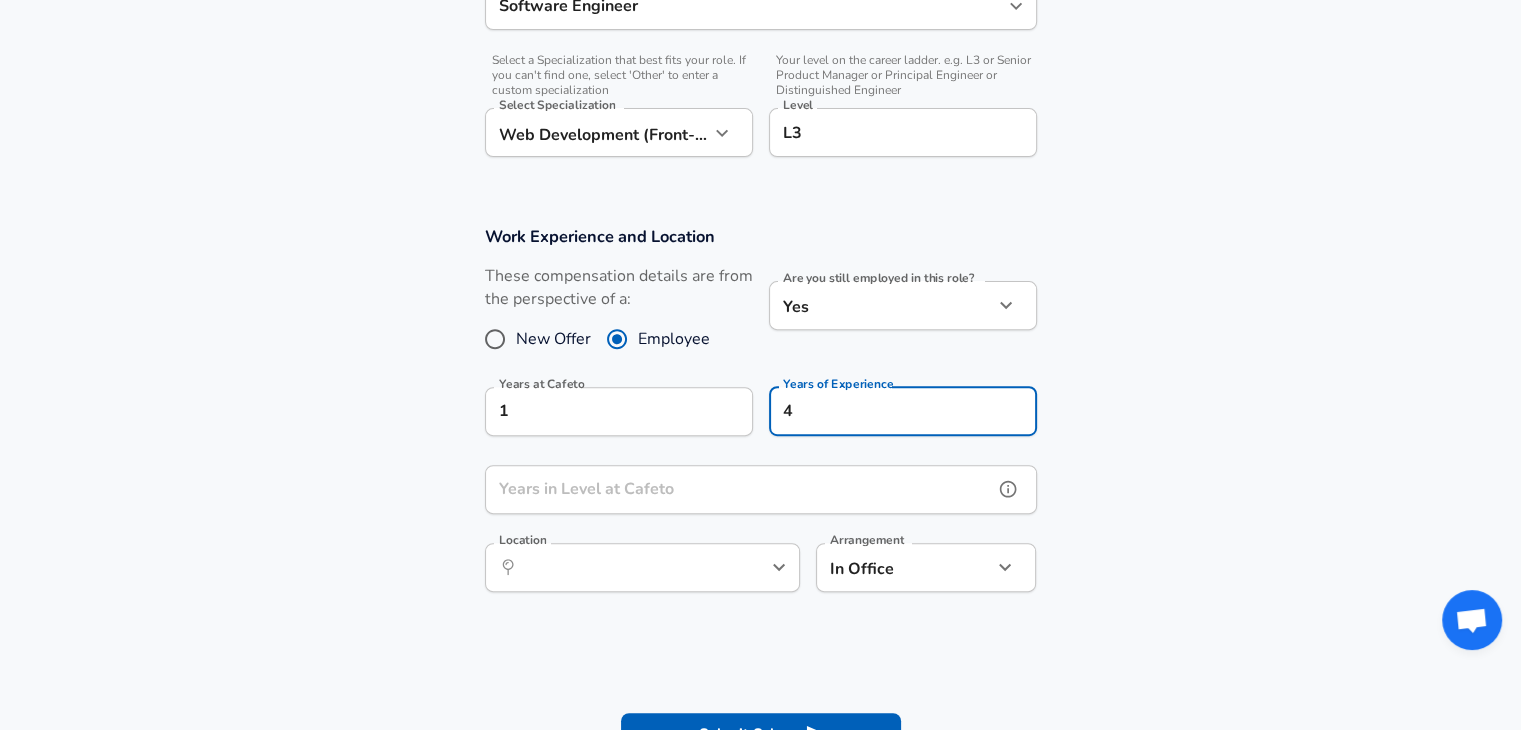 click on "Years in Level at Cafeto" at bounding box center [739, 489] 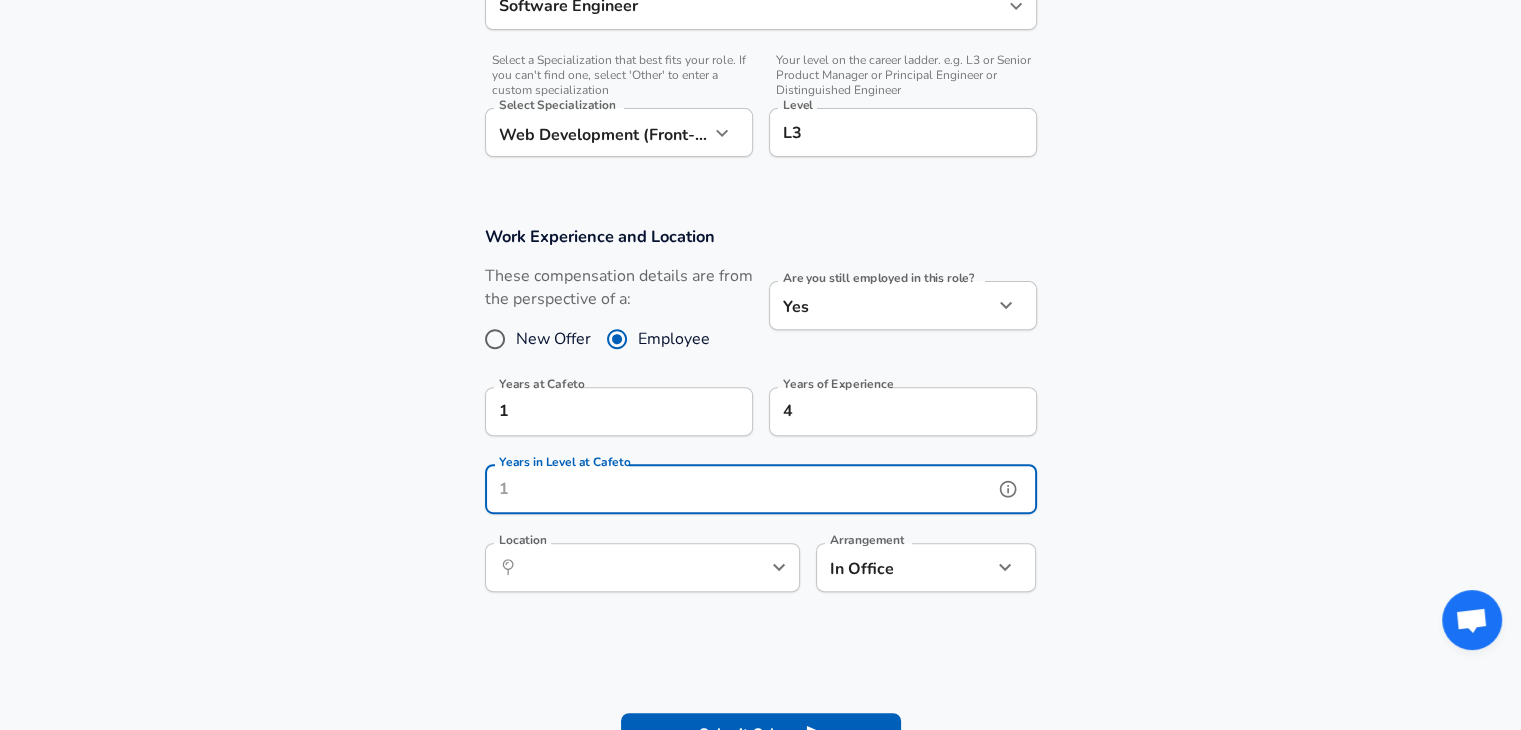 click 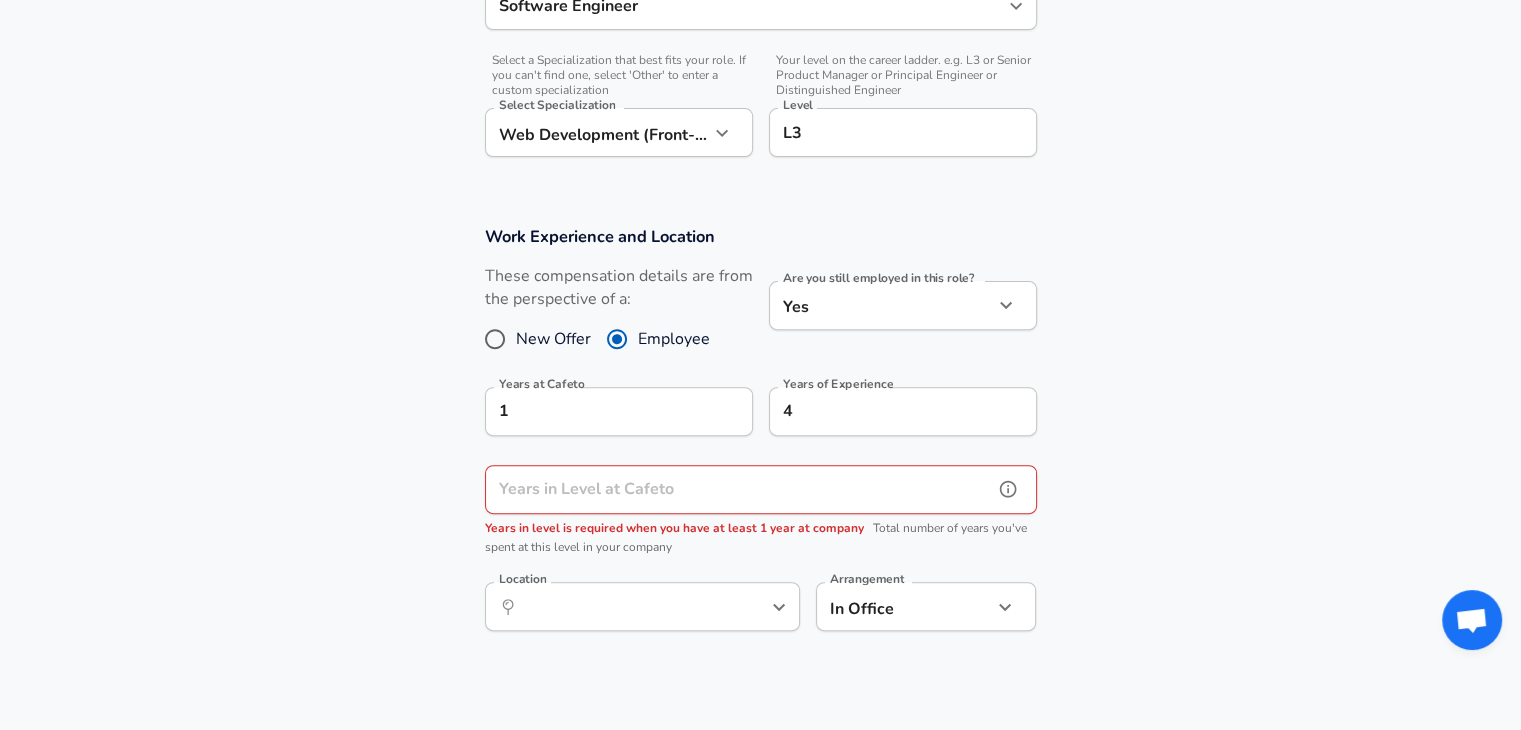 click on "Years in Level at Cafeto" at bounding box center [739, 489] 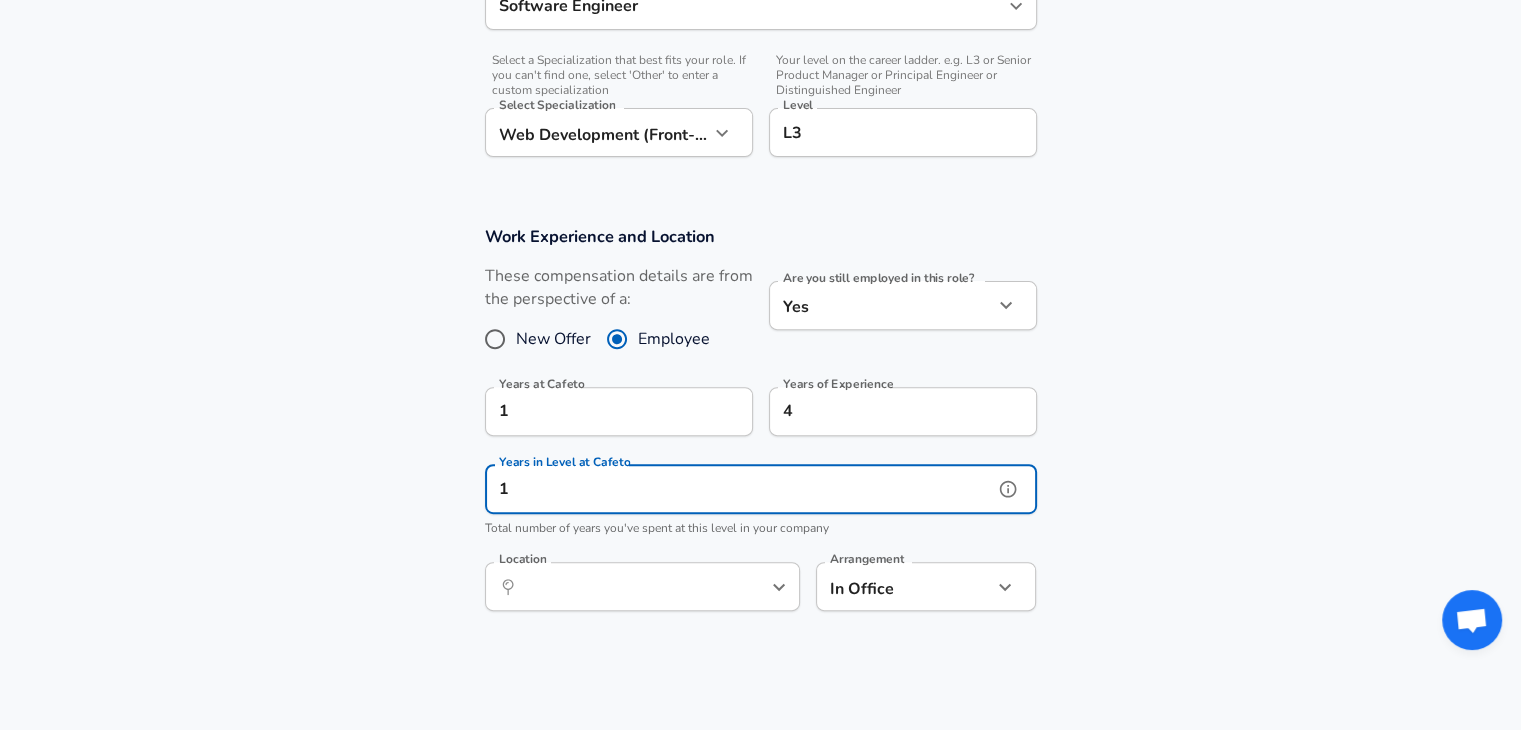 click on "​ Location" at bounding box center [642, 586] 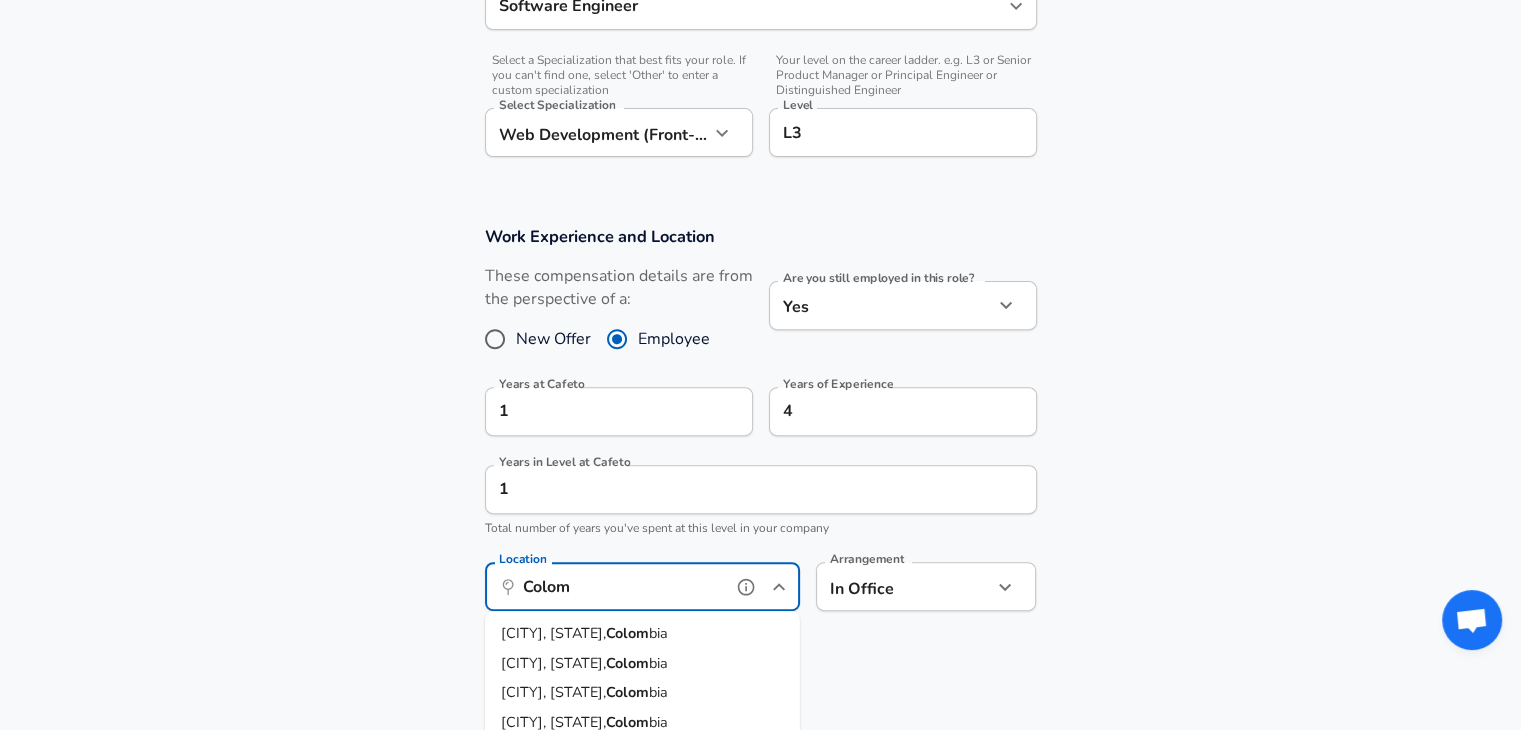 click on "Colom" at bounding box center [627, 722] 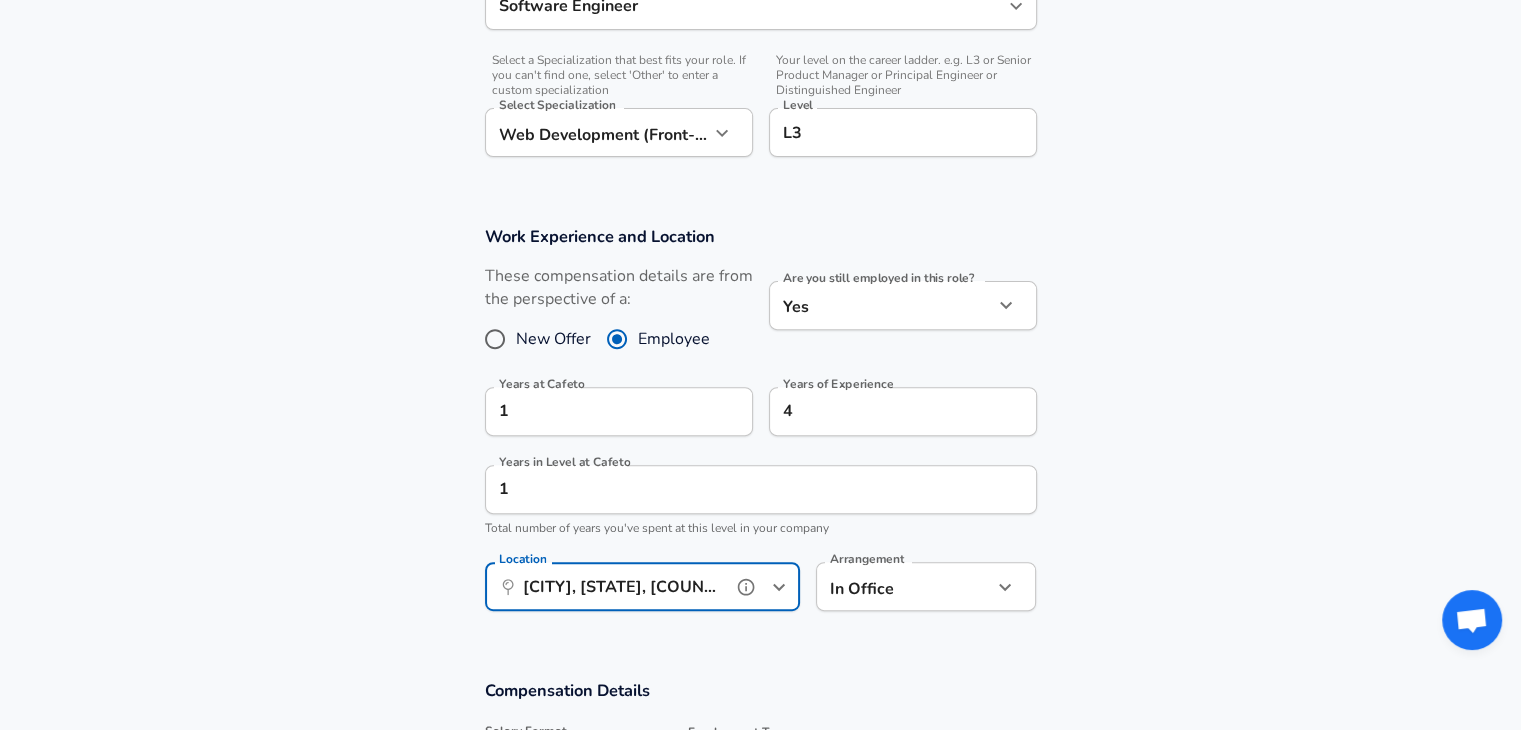 type on "[CITY], [STATE], [COUNTRY]" 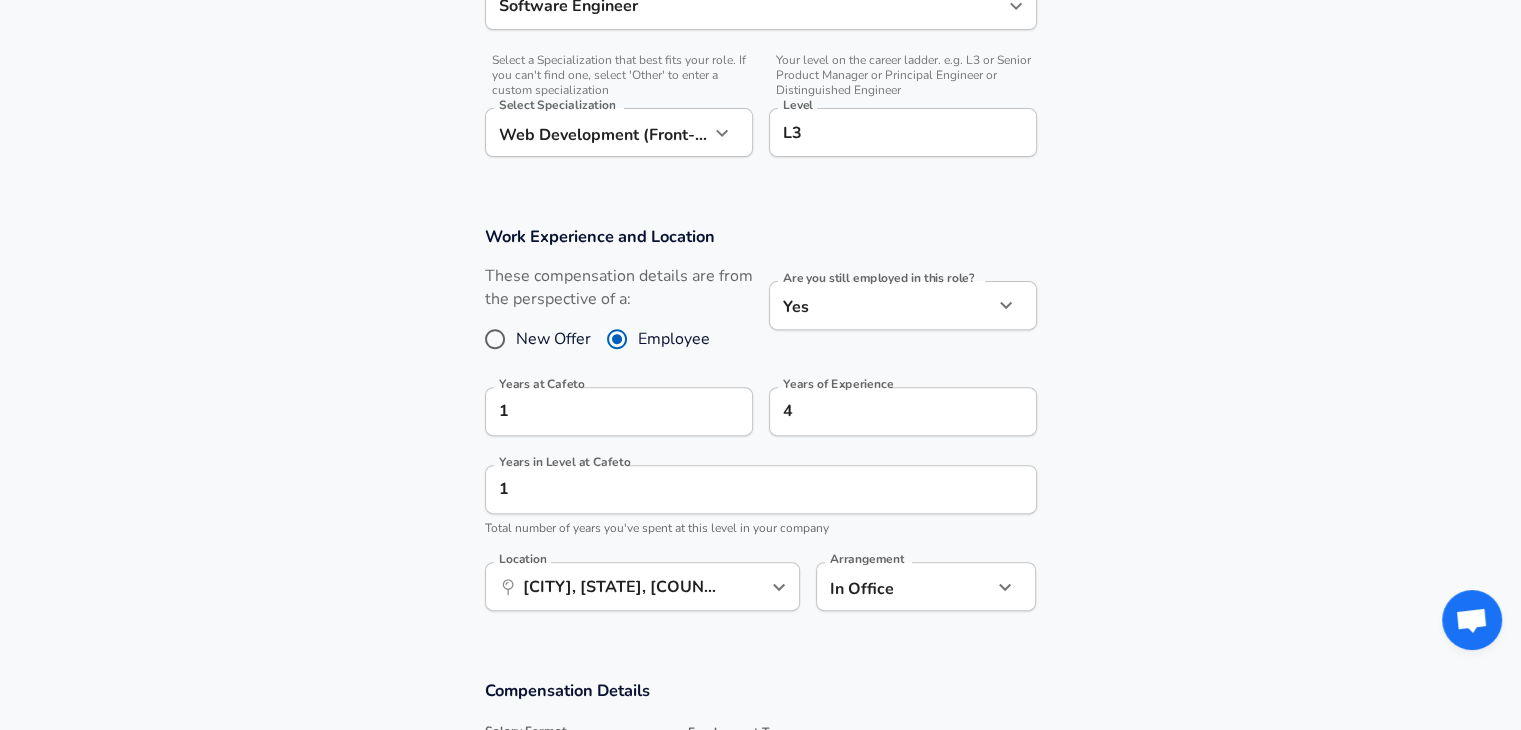click on "In Office office Arrangement" at bounding box center (926, 586) 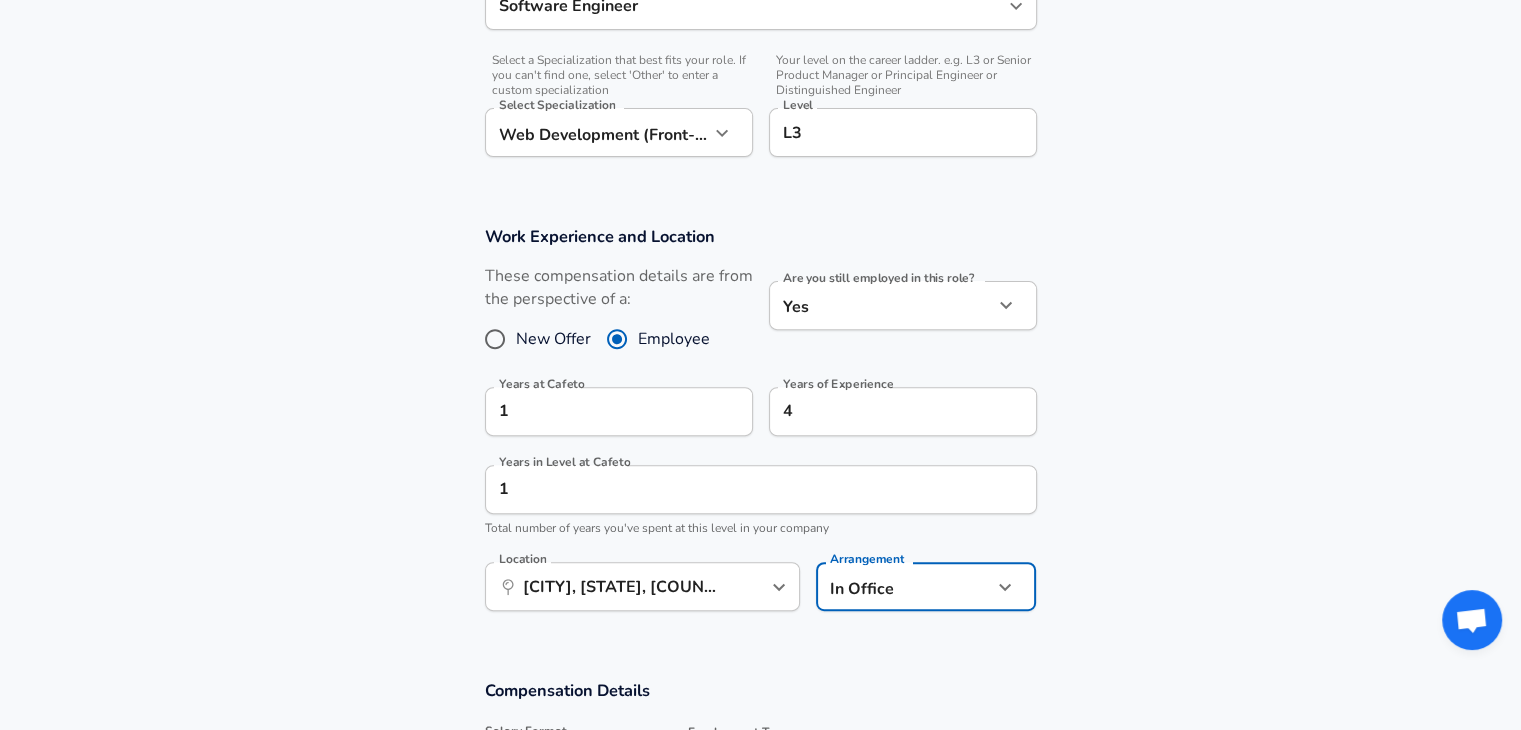 click on "Company & Title Information   Enter the company you received your offer from Company Cafeto Company   Select the title that closest resembles your official title. This should be similar to the title that was present on your offer letter. Title Software Engineer Title Job Family Software Engineer Job Family   Select a Specialization that best fits your role. If you can't find one, select 'Other' to enter a custom specialization Select Specialization Web Development (Front-End) Web Development (Front-End) Select Specialization   Level L3 Level Work Experience and Location New Offer 1" at bounding box center [760, -287] 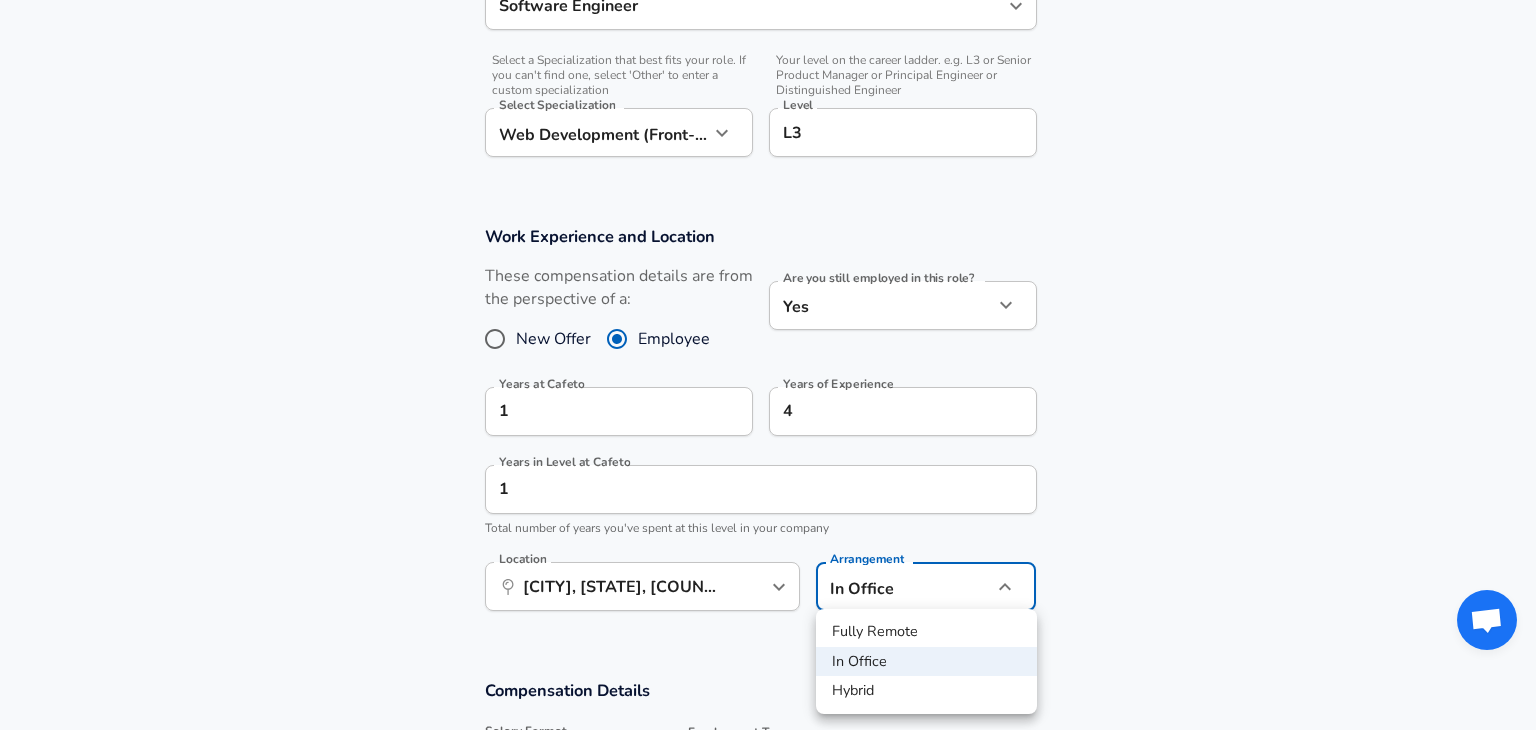 click on "Fully Remote" at bounding box center (926, 632) 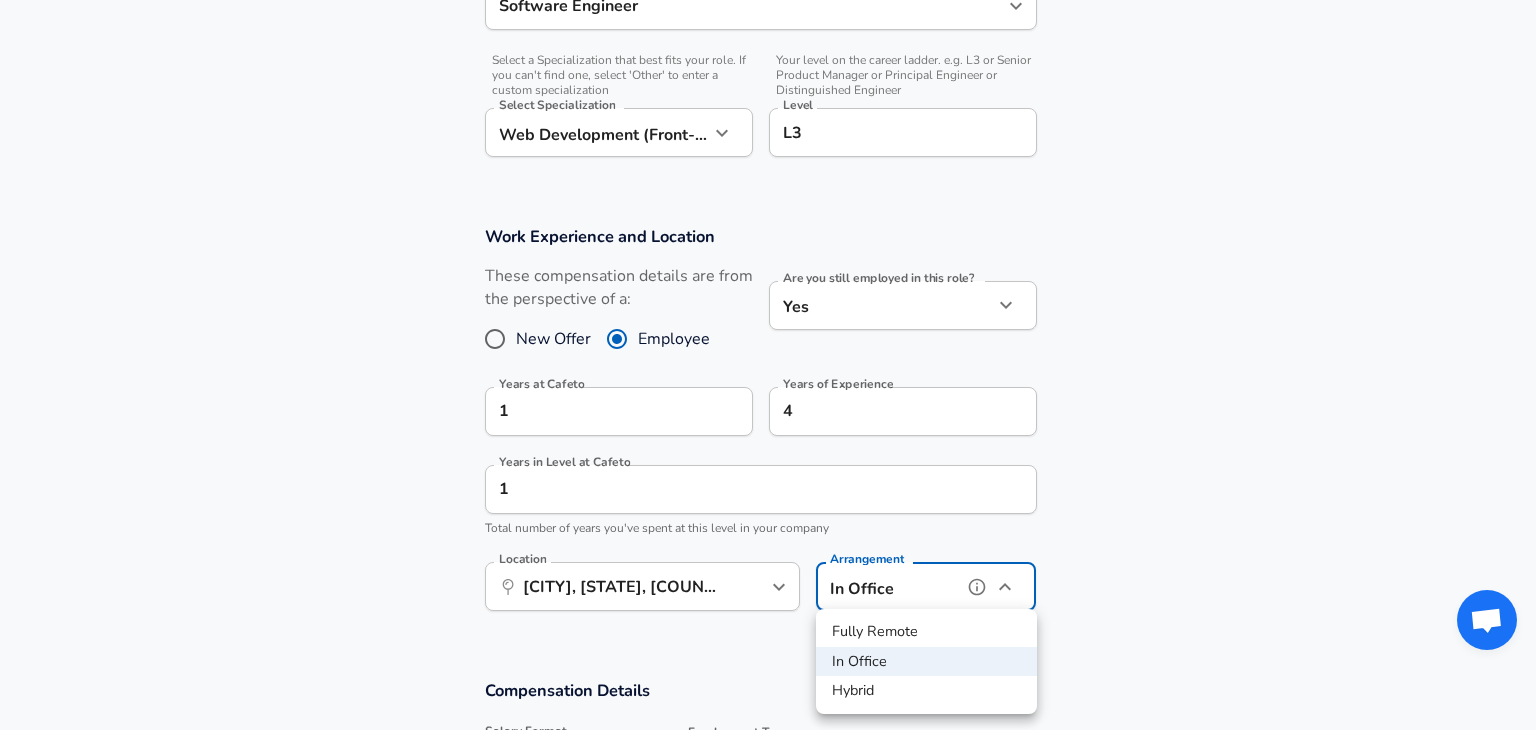 type on "remote" 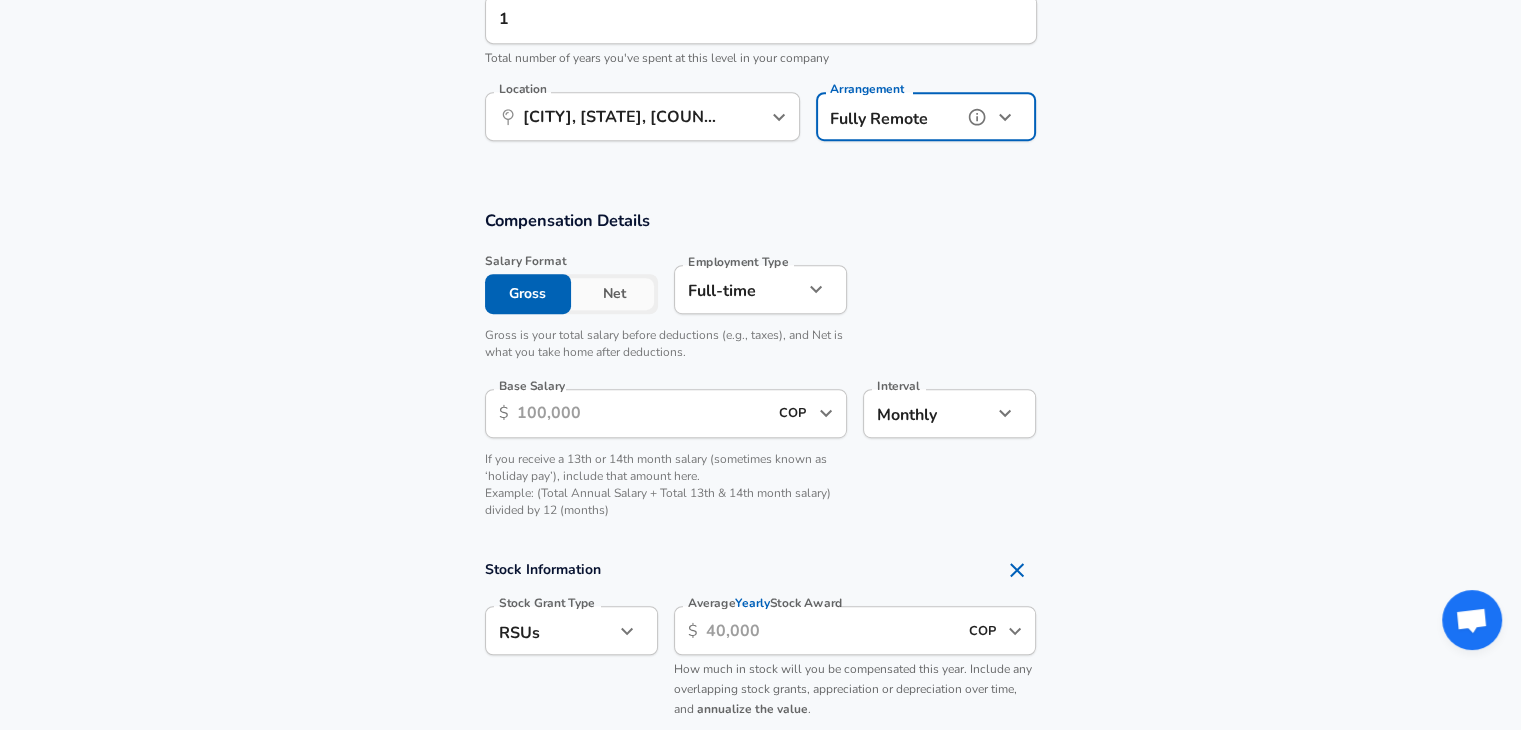 scroll, scrollTop: 1132, scrollLeft: 0, axis: vertical 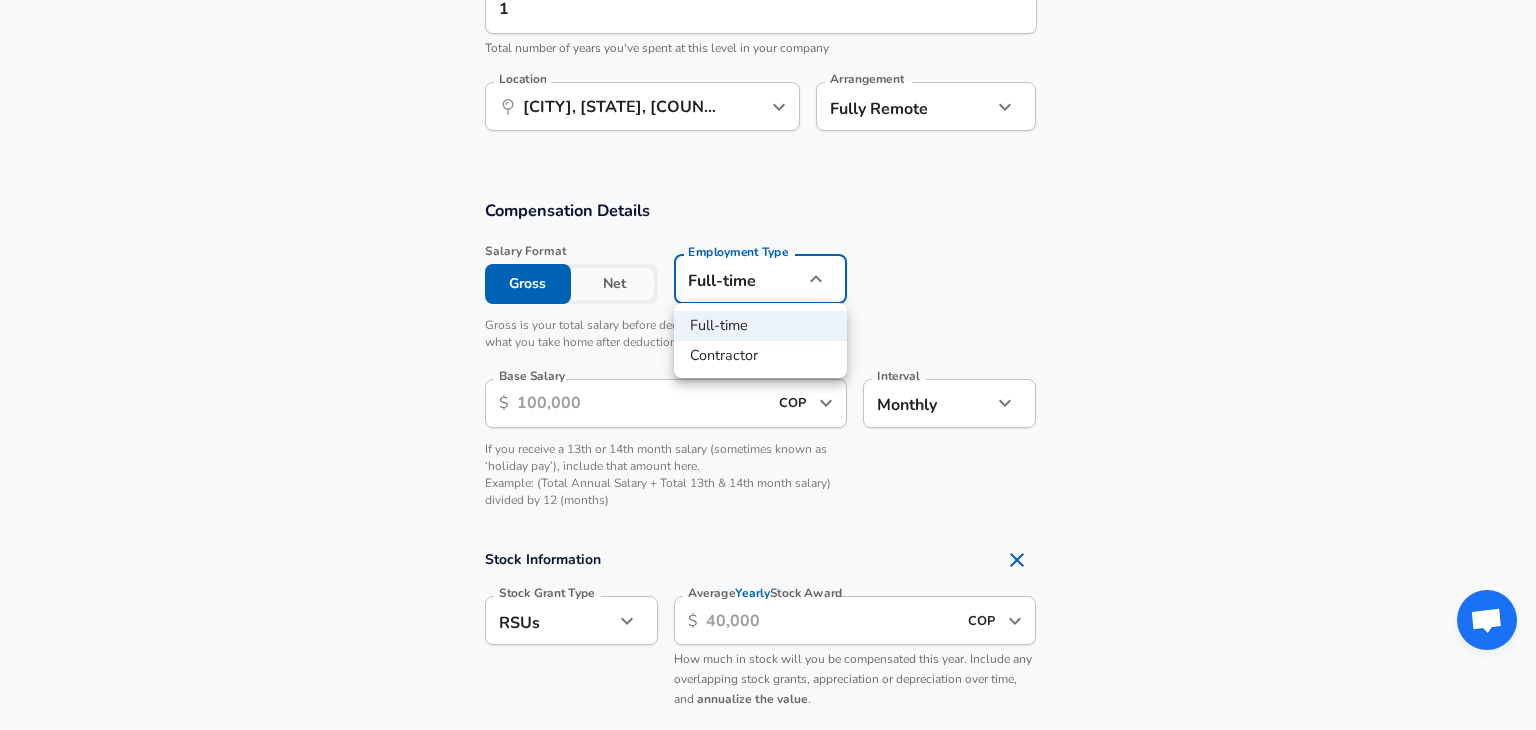 click on "Company & Title Information   Enter the company you received your offer from Company Cafeto Company   Select the title that closest resembles your official title. This should be similar to the title that was present on your offer letter. Title Software Engineer Title Job Family Software Engineer Job Family   Select a Specialization that best fits your role. If you can't find one, select 'Other' to enter a custom specialization Select Specialization Web Development (Front-End) Web Development (Front-End) Select Specialization   Level L3 Level Work Experience and Location New Offer 1" at bounding box center [768, -767] 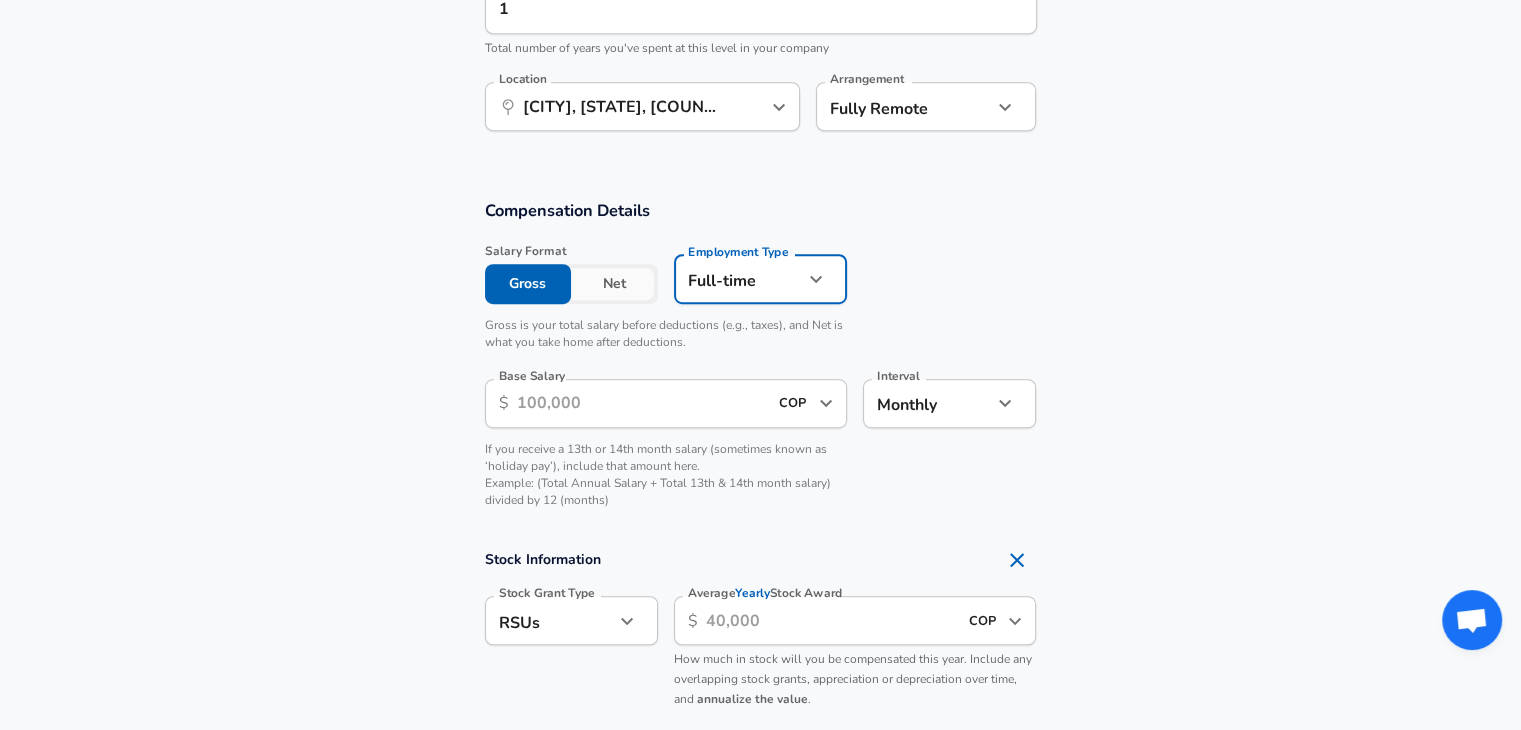 click on "Company & Title Information   Enter the company you received your offer from Company Cafeto Company   Select the title that closest resembles your official title. This should be similar to the title that was present on your offer letter. Title Software Engineer Title Job Family Software Engineer Job Family   Select a Specialization that best fits your role. If you can't find one, select 'Other' to enter a custom specialization Select Specialization Web Development (Front-End) Web Development (Front-End) Select Specialization   Level L3 Level Work Experience and Location New Offer 1" at bounding box center [760, -767] 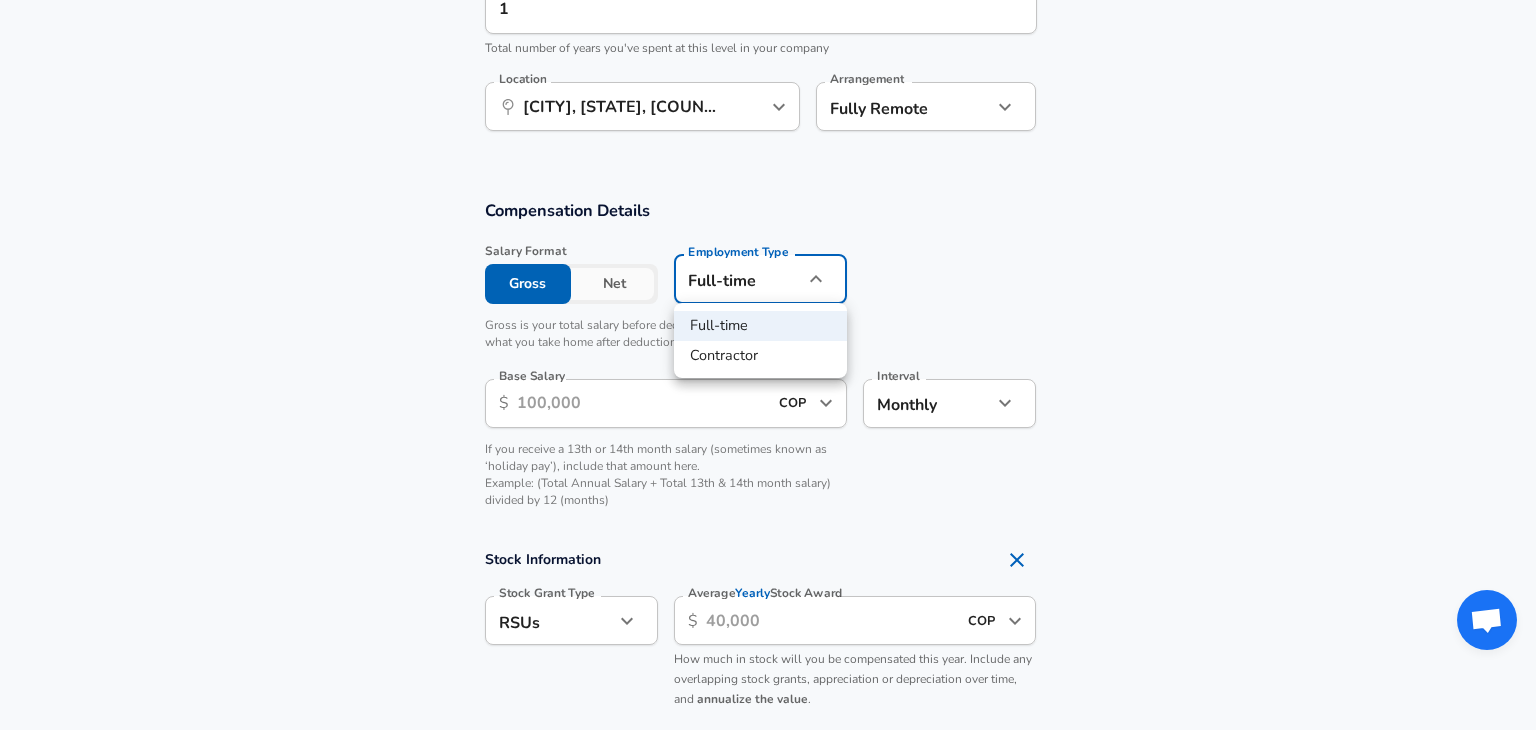 click on "Contractor" at bounding box center [760, 356] 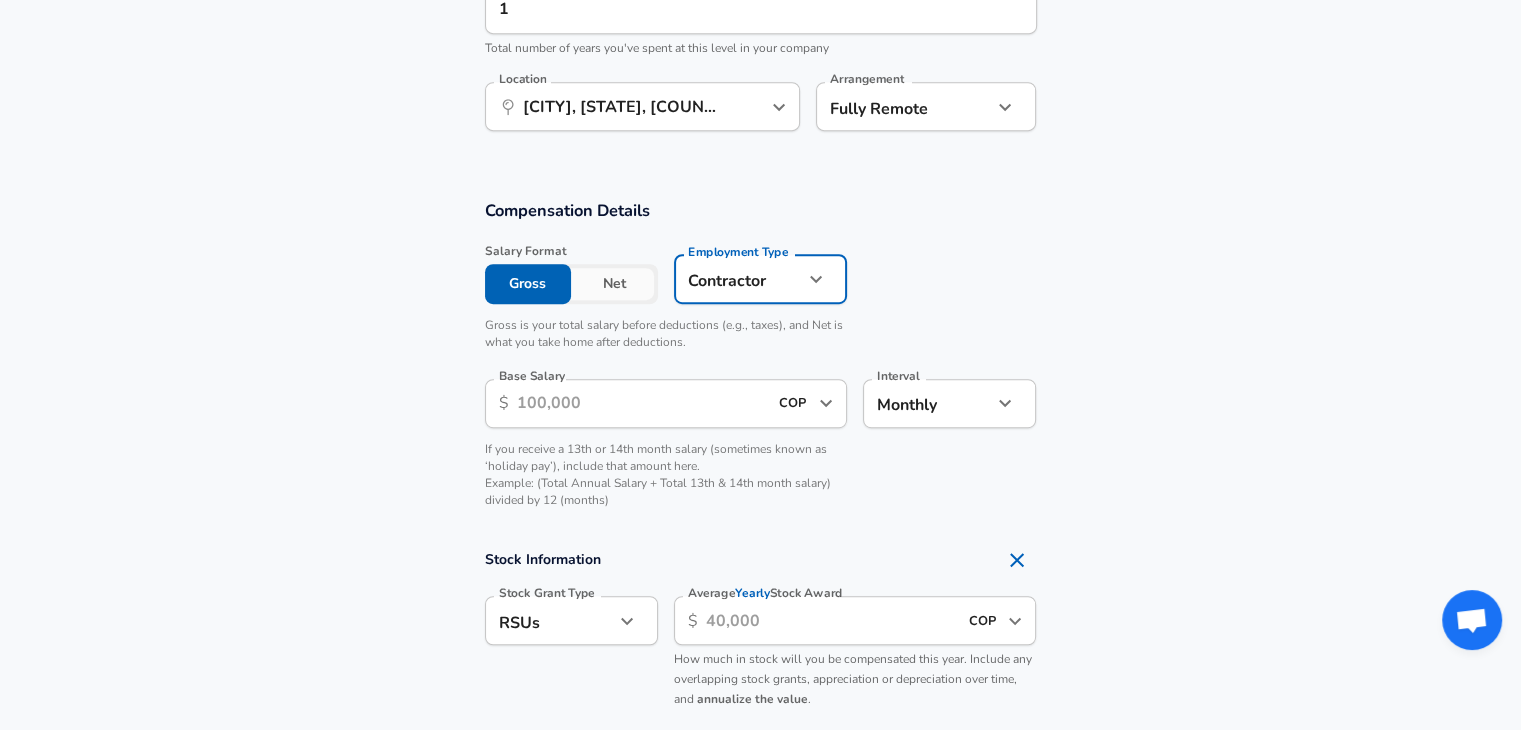 click on "Base Salary" at bounding box center (642, 403) 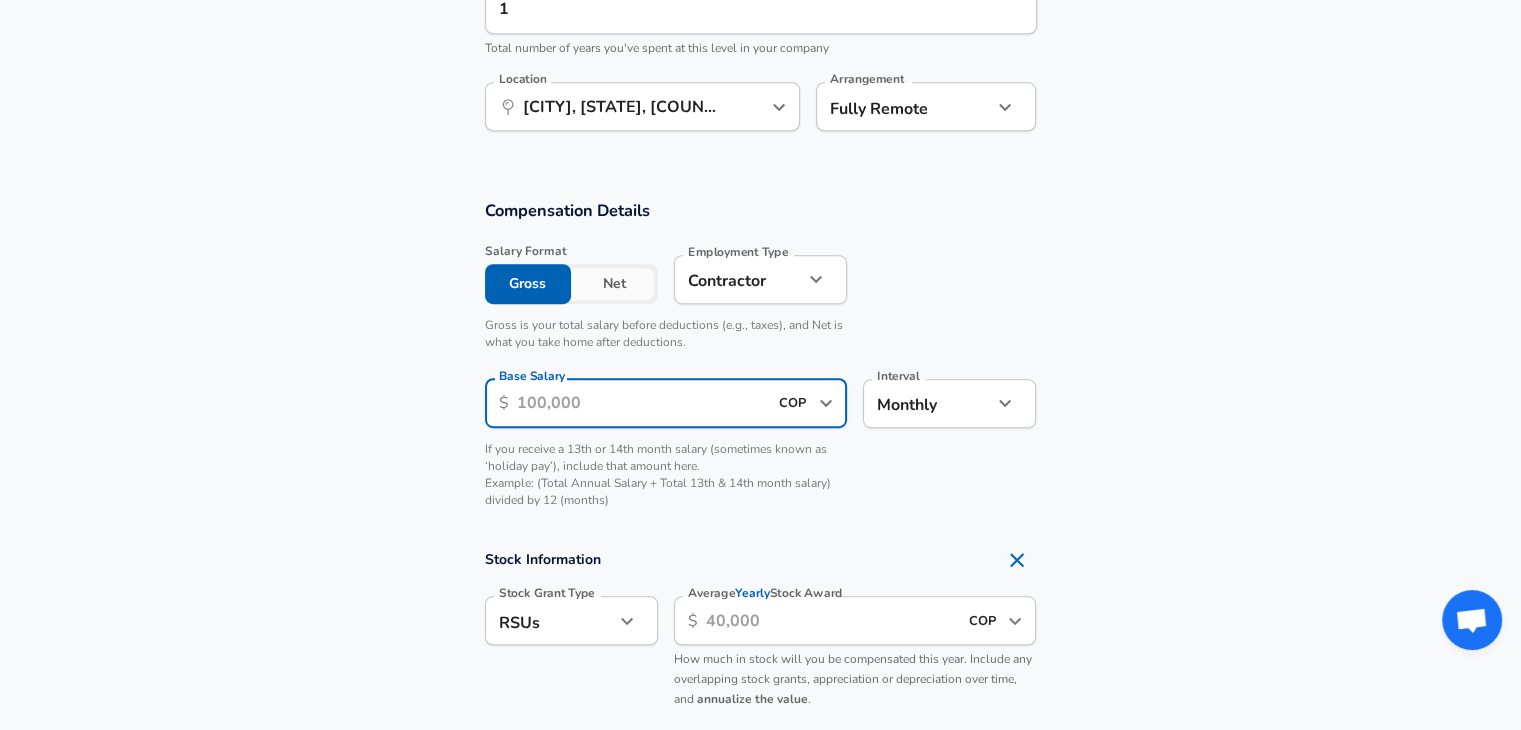 click on "Net" at bounding box center (614, 284) 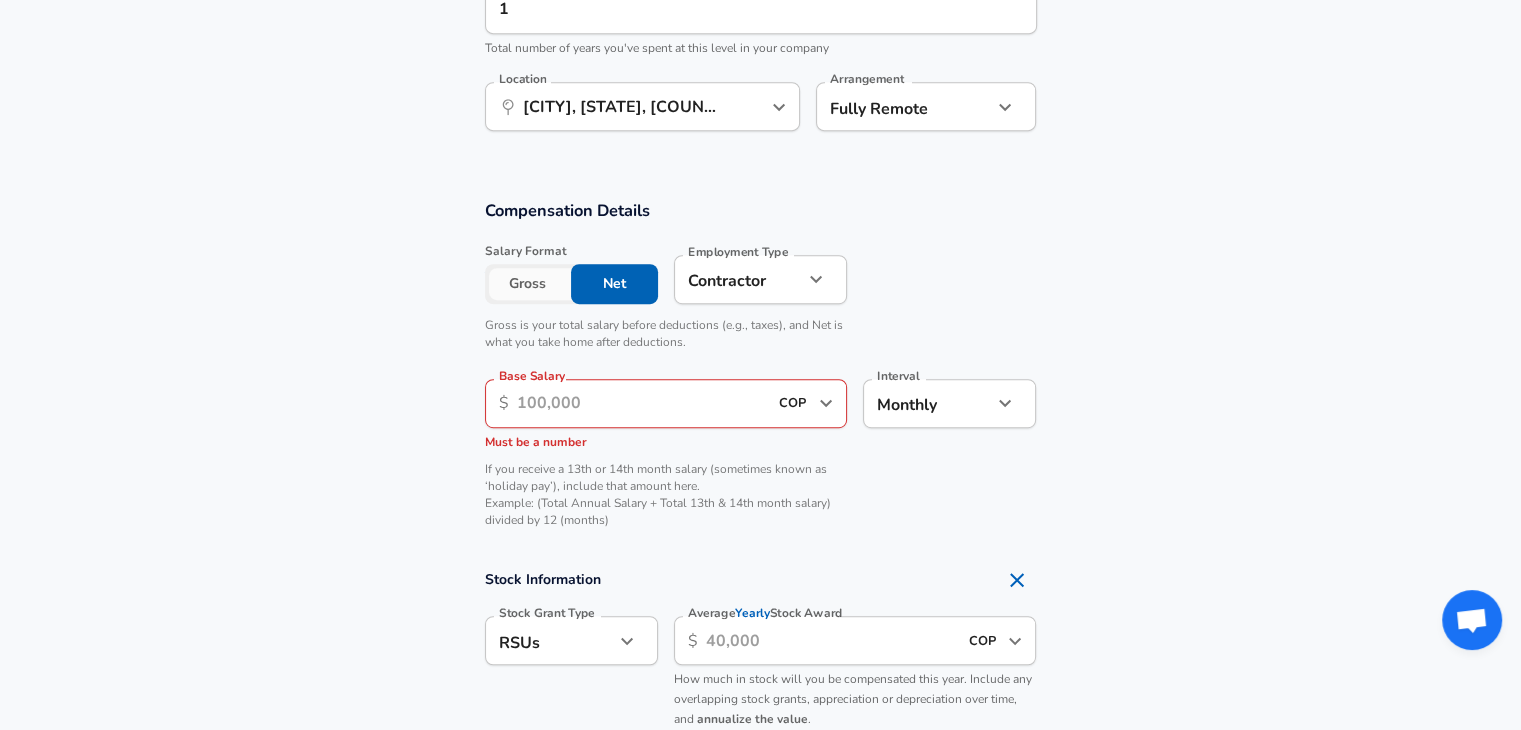 click on "Gross" at bounding box center (528, 284) 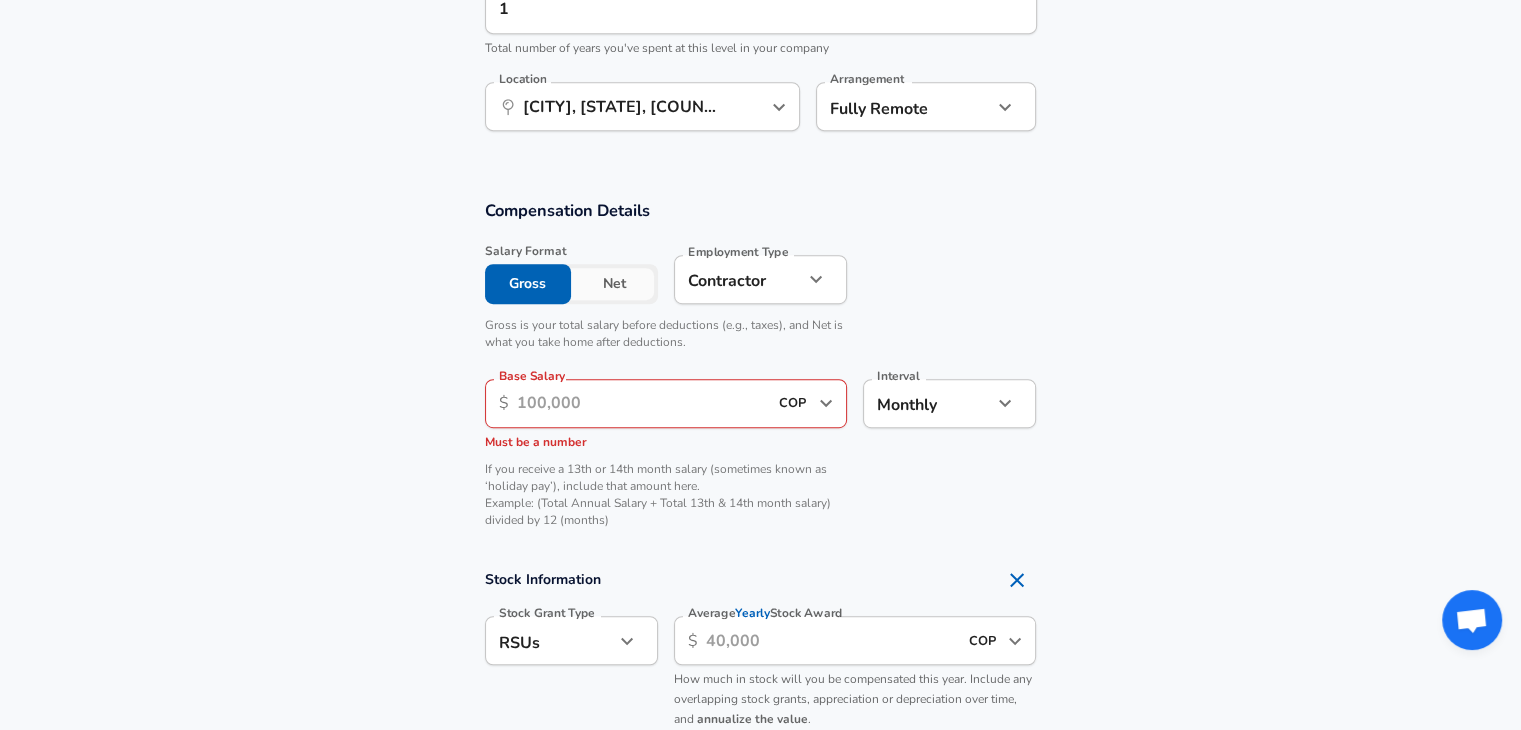 click on "Base Salary" at bounding box center [642, 403] 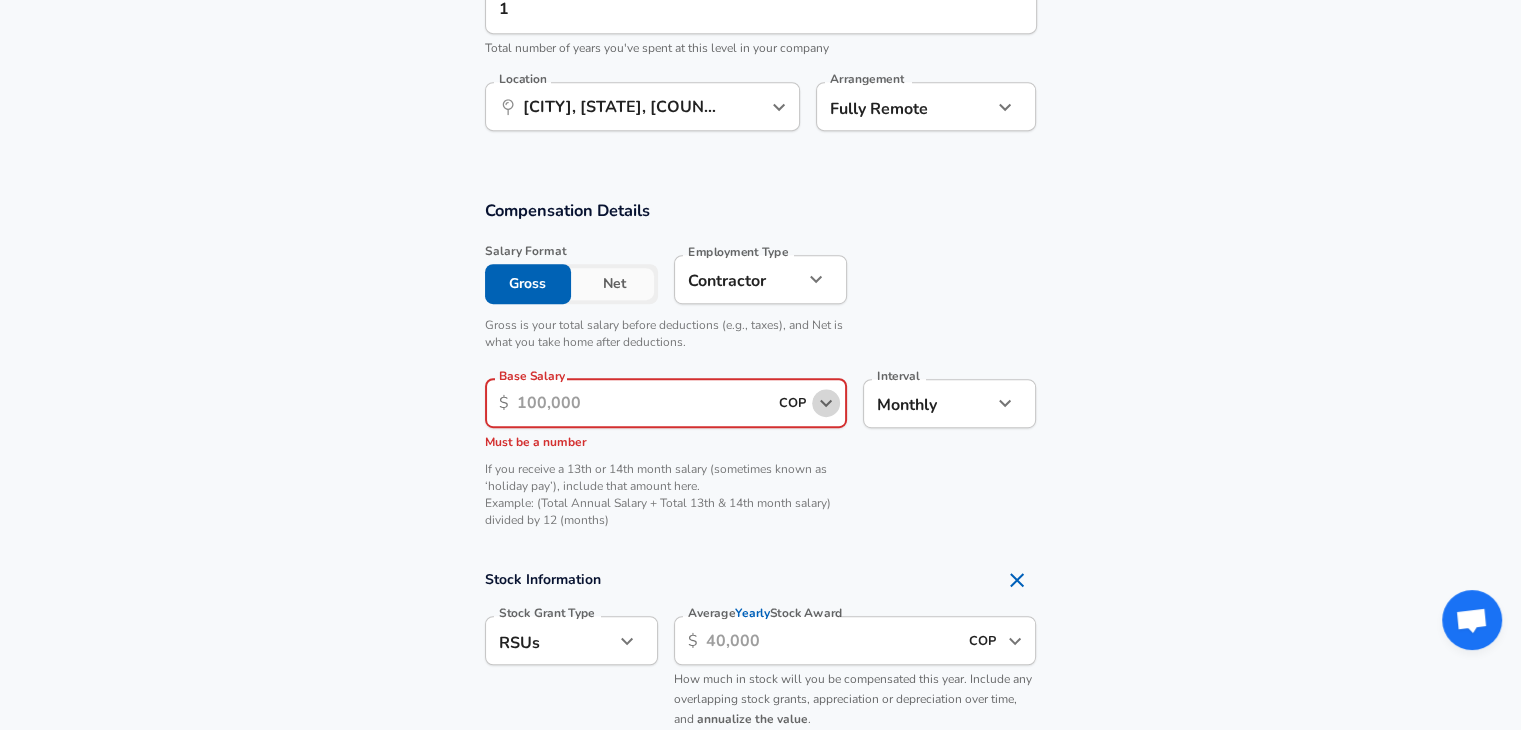 click at bounding box center [826, 403] 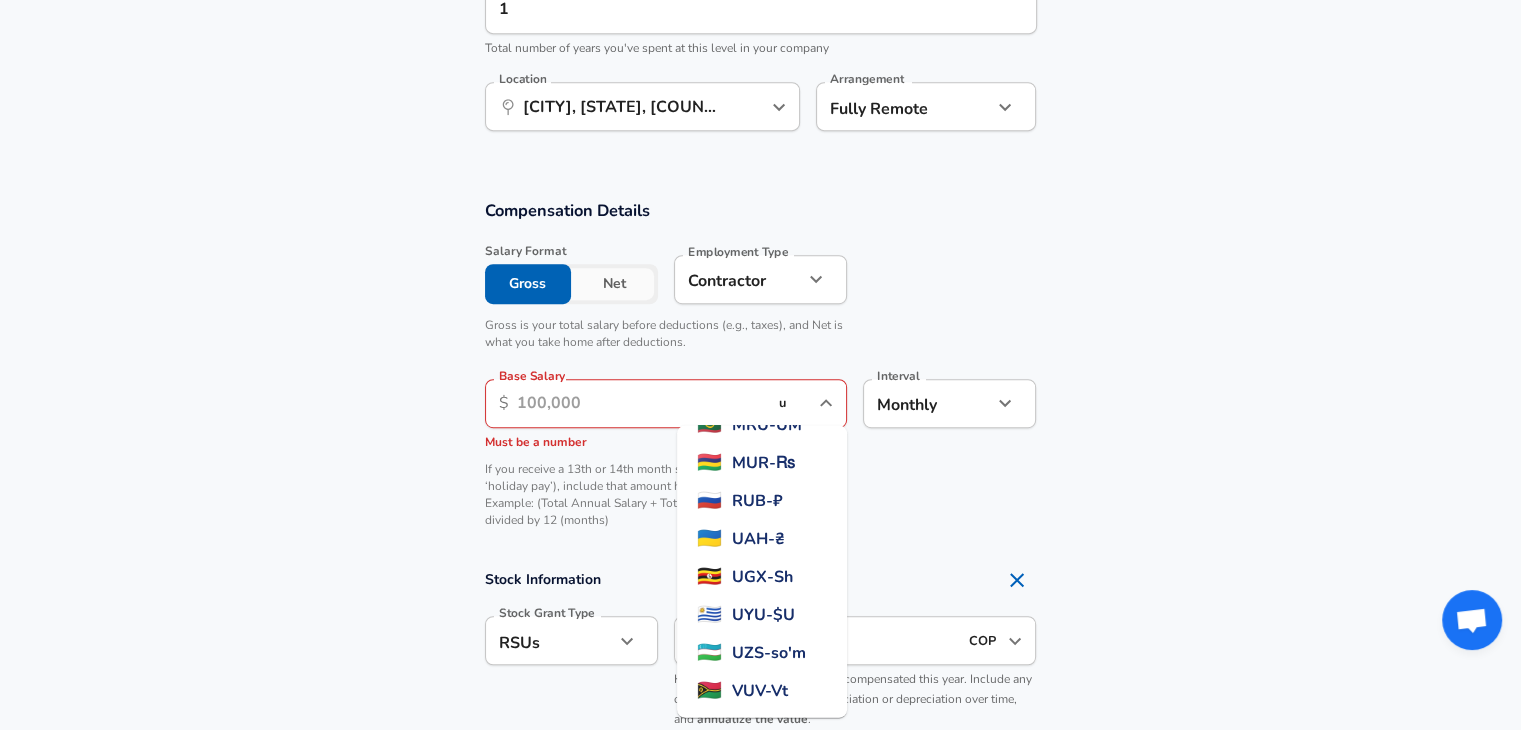 scroll, scrollTop: 0, scrollLeft: 0, axis: both 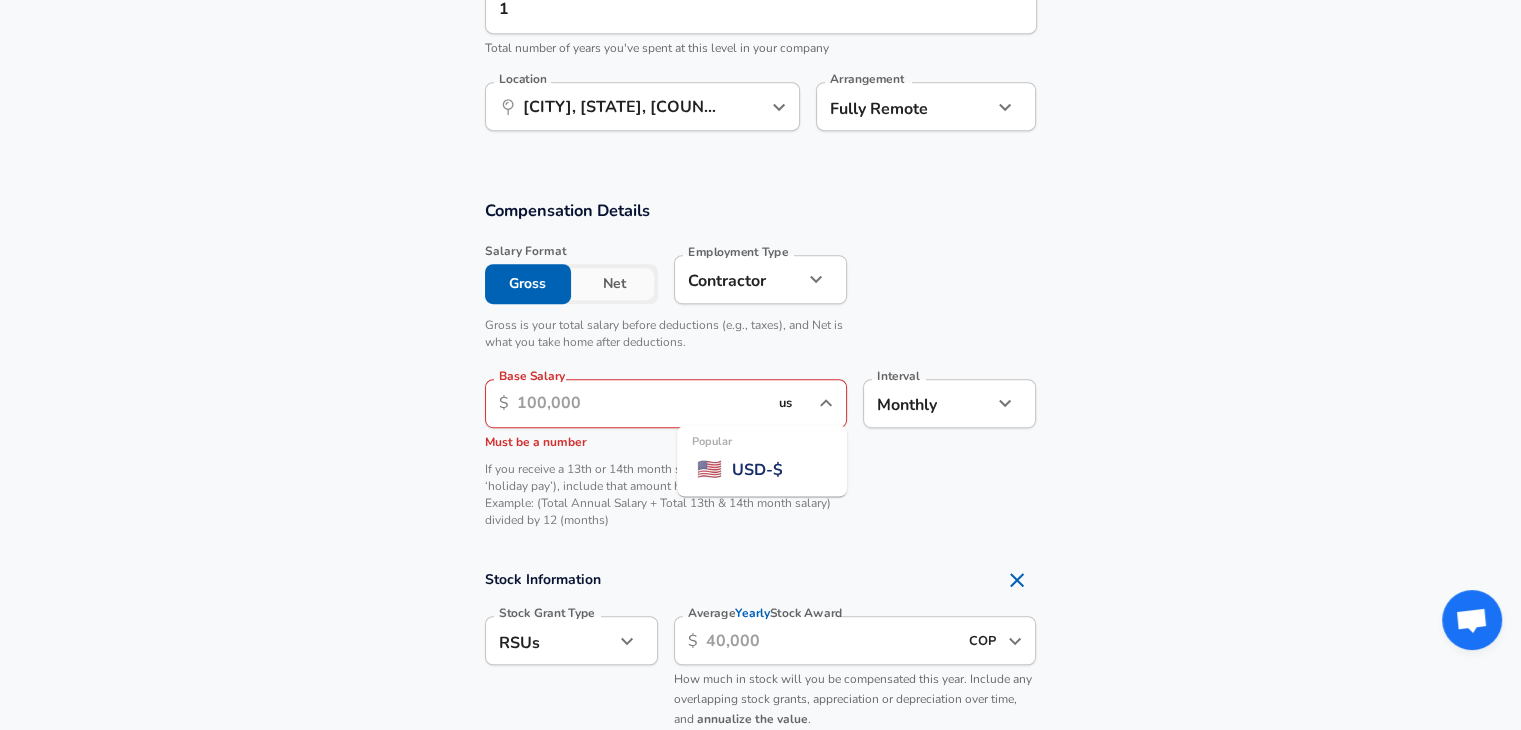 click on "USD  -  $" at bounding box center [757, 469] 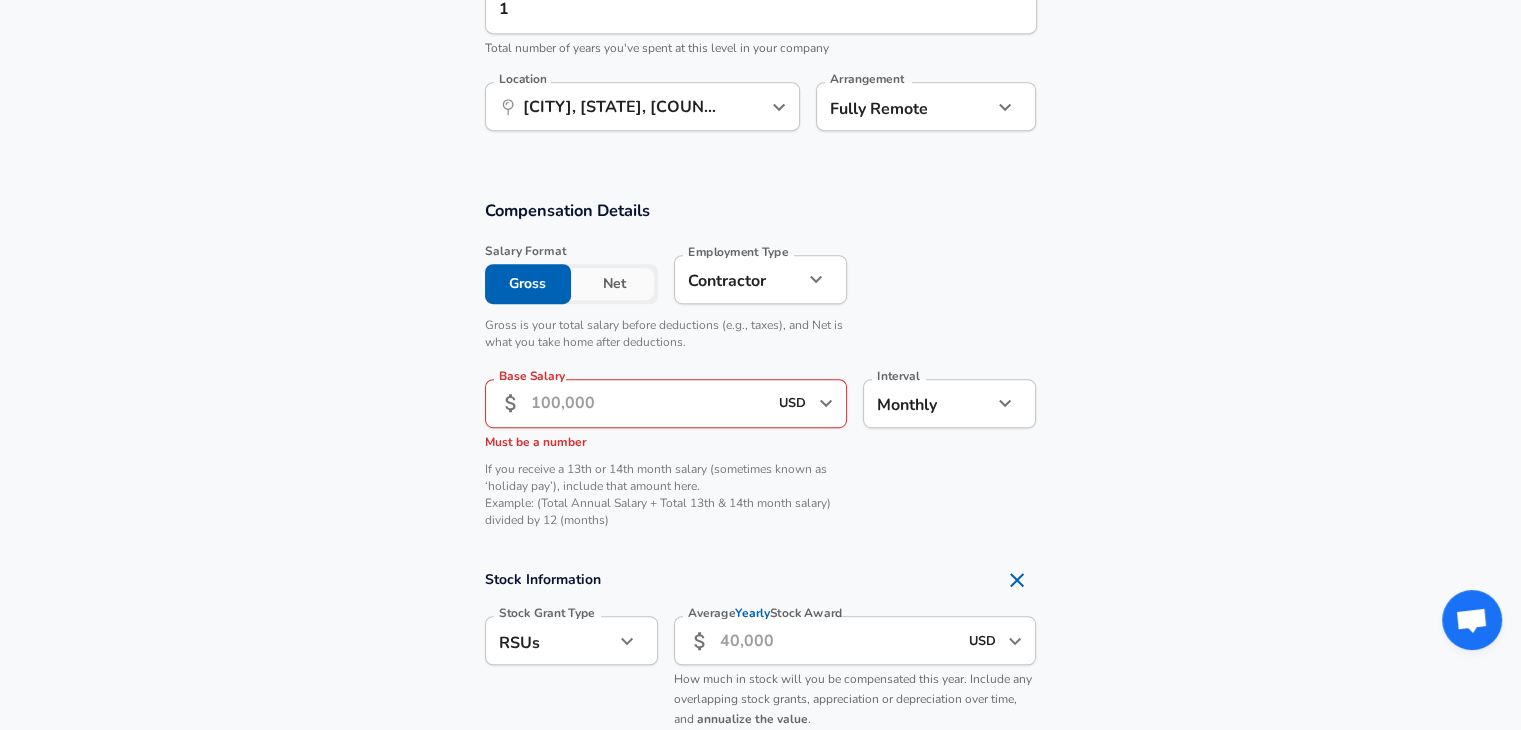 type on "USD" 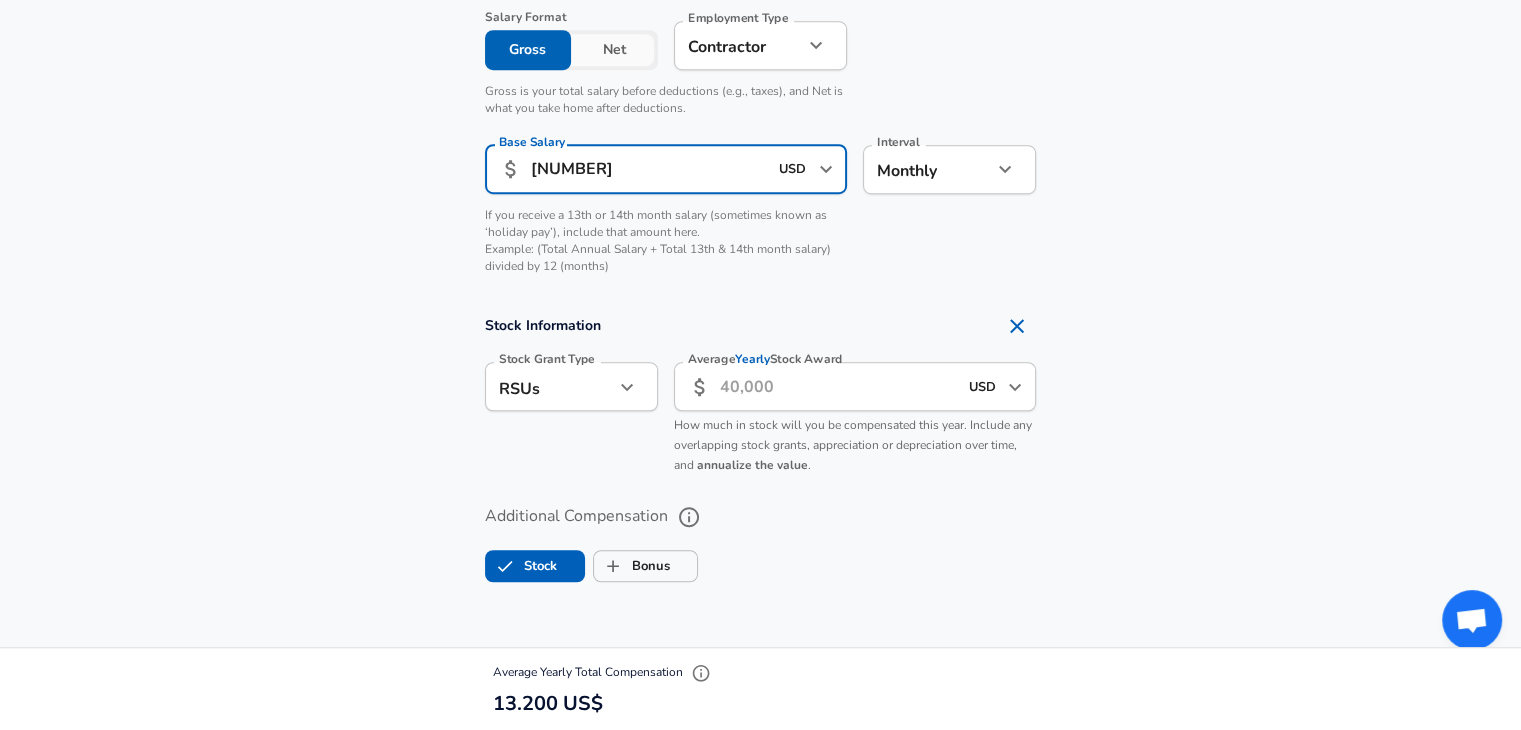 scroll, scrollTop: 1367, scrollLeft: 0, axis: vertical 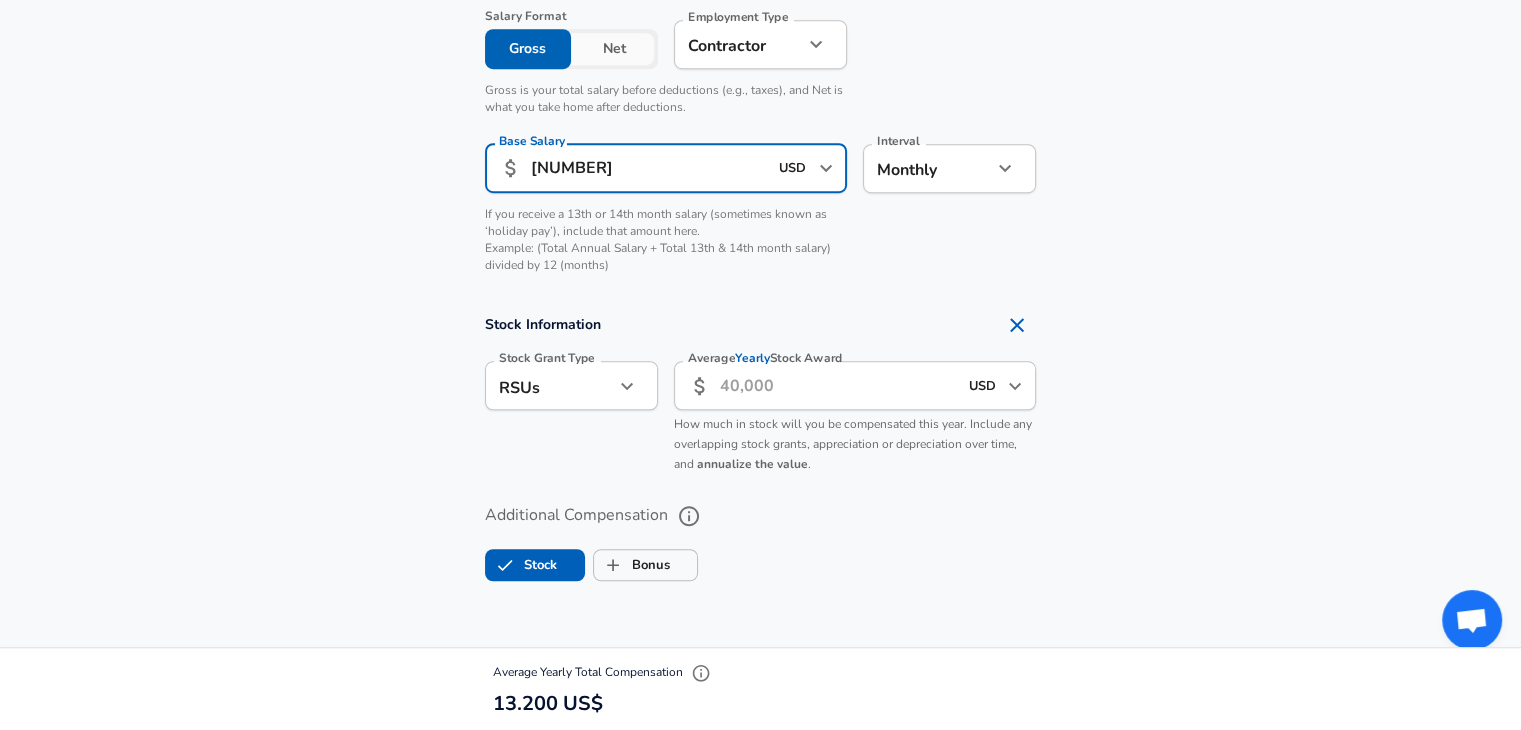 type on "[NUMBER]" 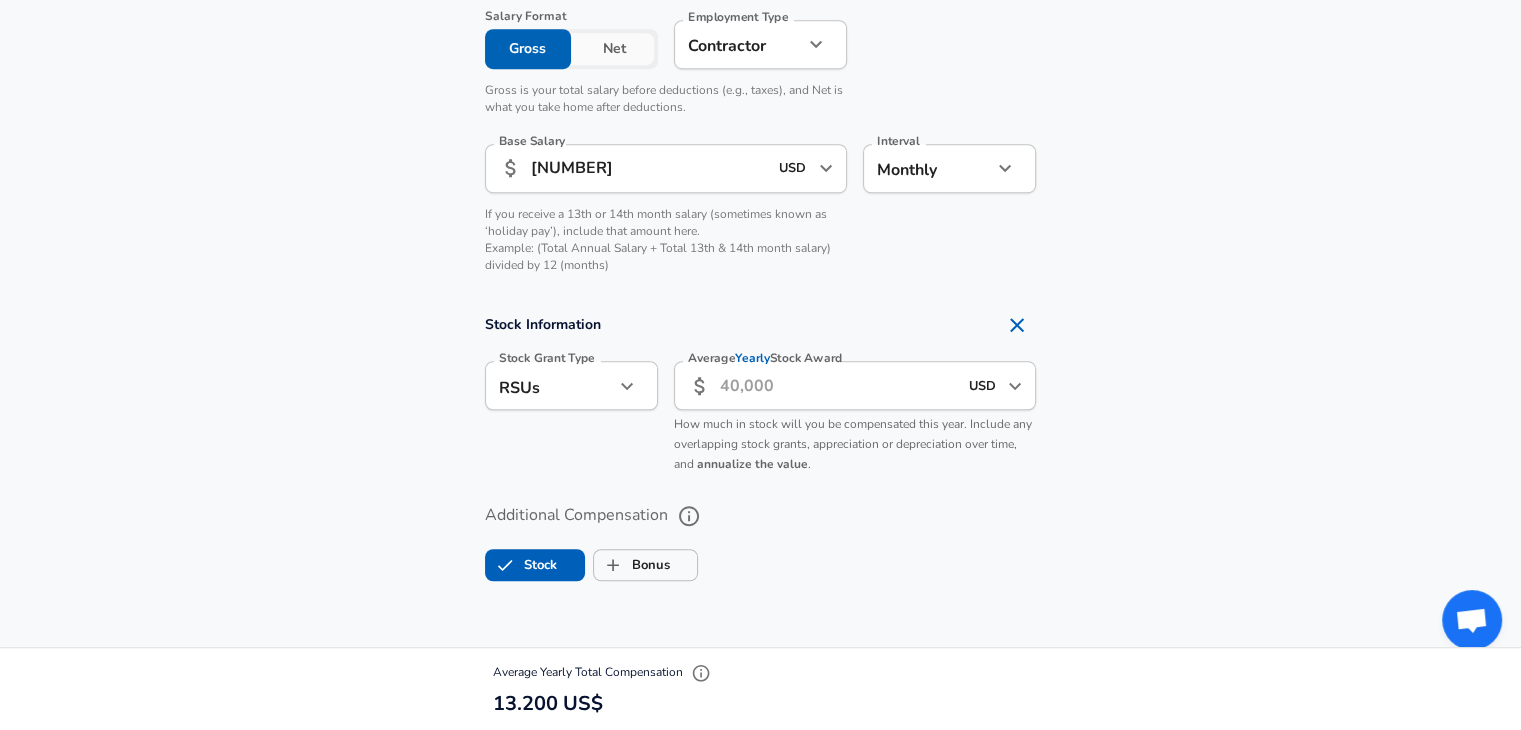 click on "Stock Information  Stock Grant Type RSUs stock Stock Grant Type Average  Yearly  Stock Award ​ USD ​ Average  Yearly  Stock Award   How much in stock will you be compensated this year. Include any overlapping stock grants, appreciation or depreciation over time, and   annualize the value ." at bounding box center (760, 394) 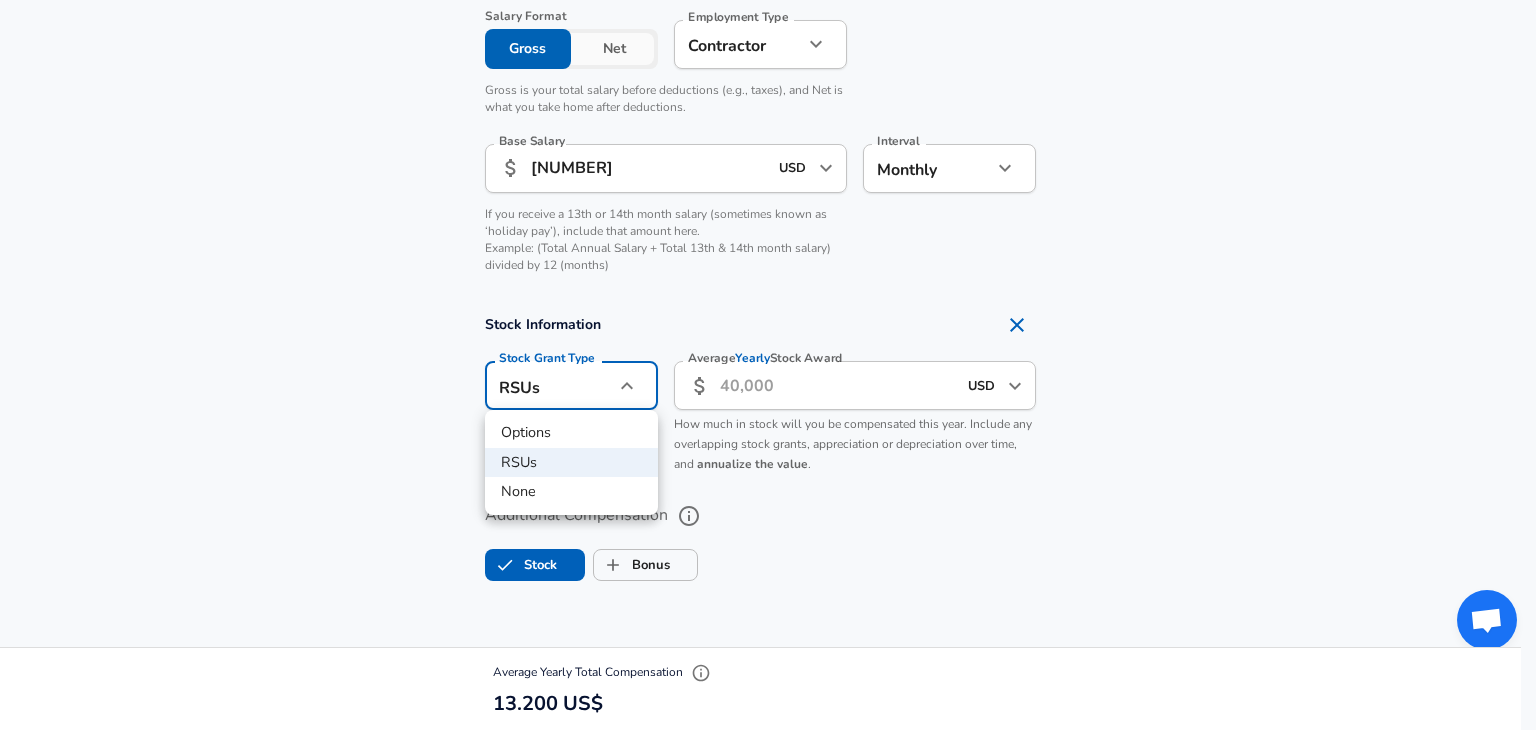 click on "Company & Title Information   Enter the company you received your offer from Company Cafeto Company   Select the title that closest resembles your official title. This should be similar to the title that was present on your offer letter. Title Software Engineer Title Job Family Software Engineer Job Family   Select a Specialization that best fits your role. If you can't find one, select 'Other' to enter a custom specialization Select Specialization Web Development (Front-End) Web Development (Front-End) Select Specialization   Level L3 Level Work Experience and Location New Offer 1" at bounding box center [768, -1002] 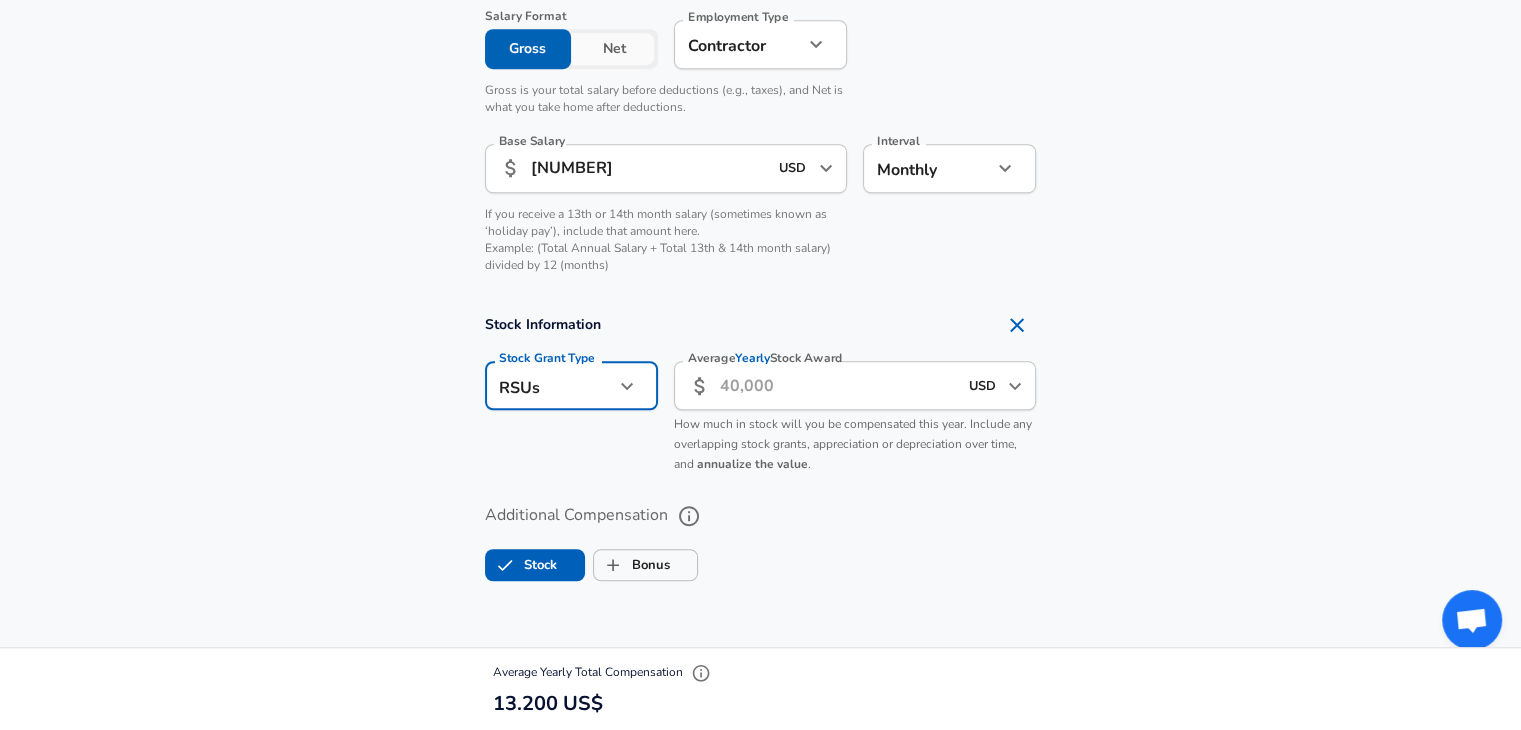 click 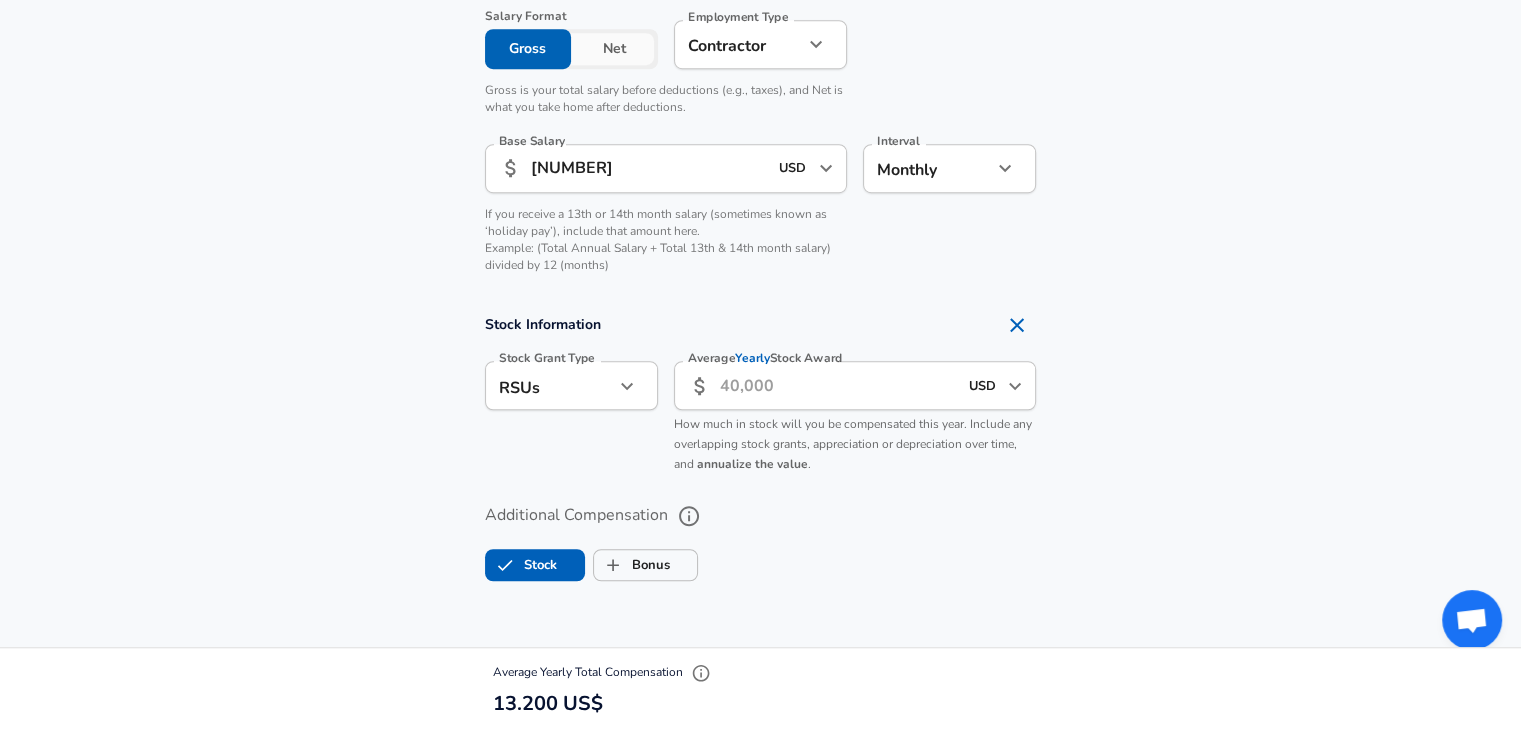 click 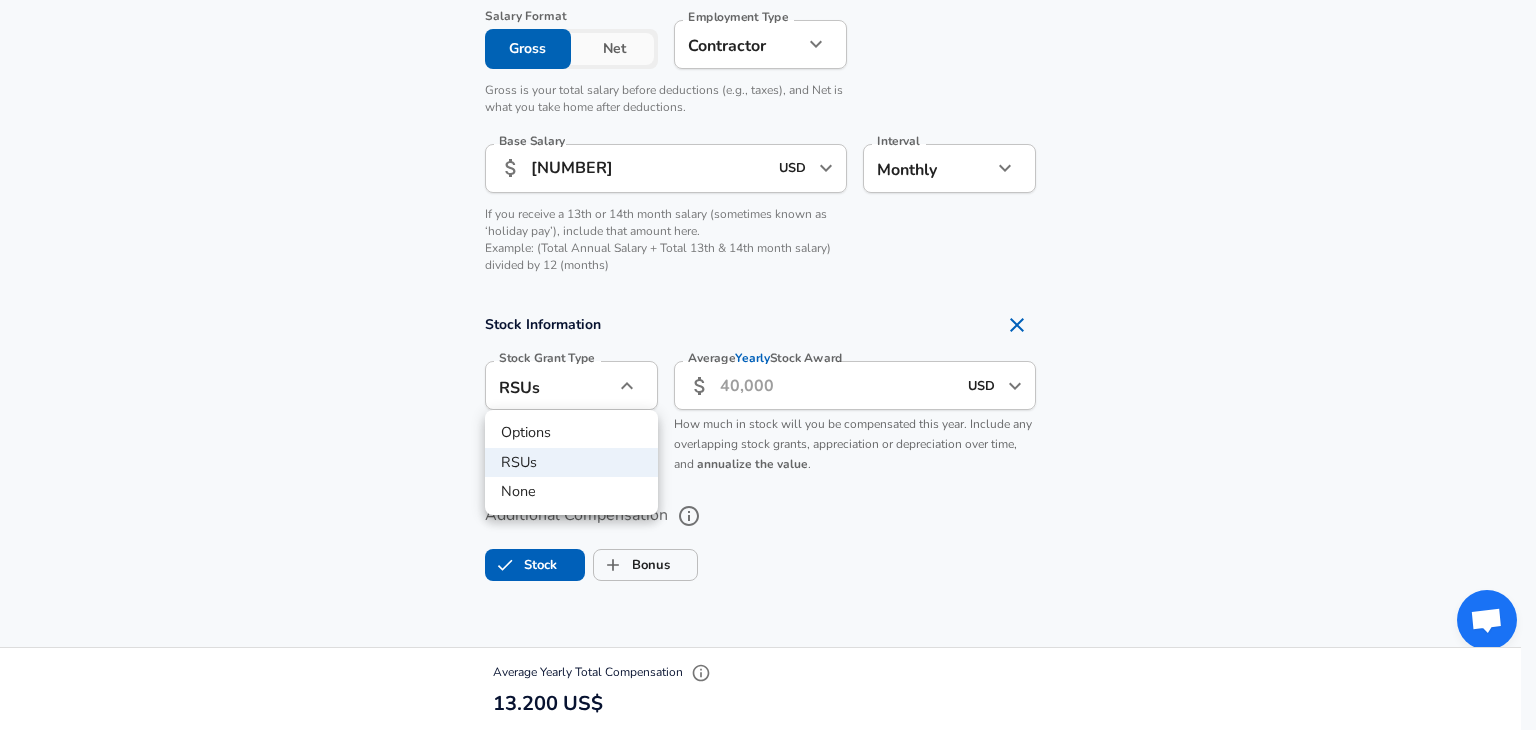 click on "None" at bounding box center (571, 492) 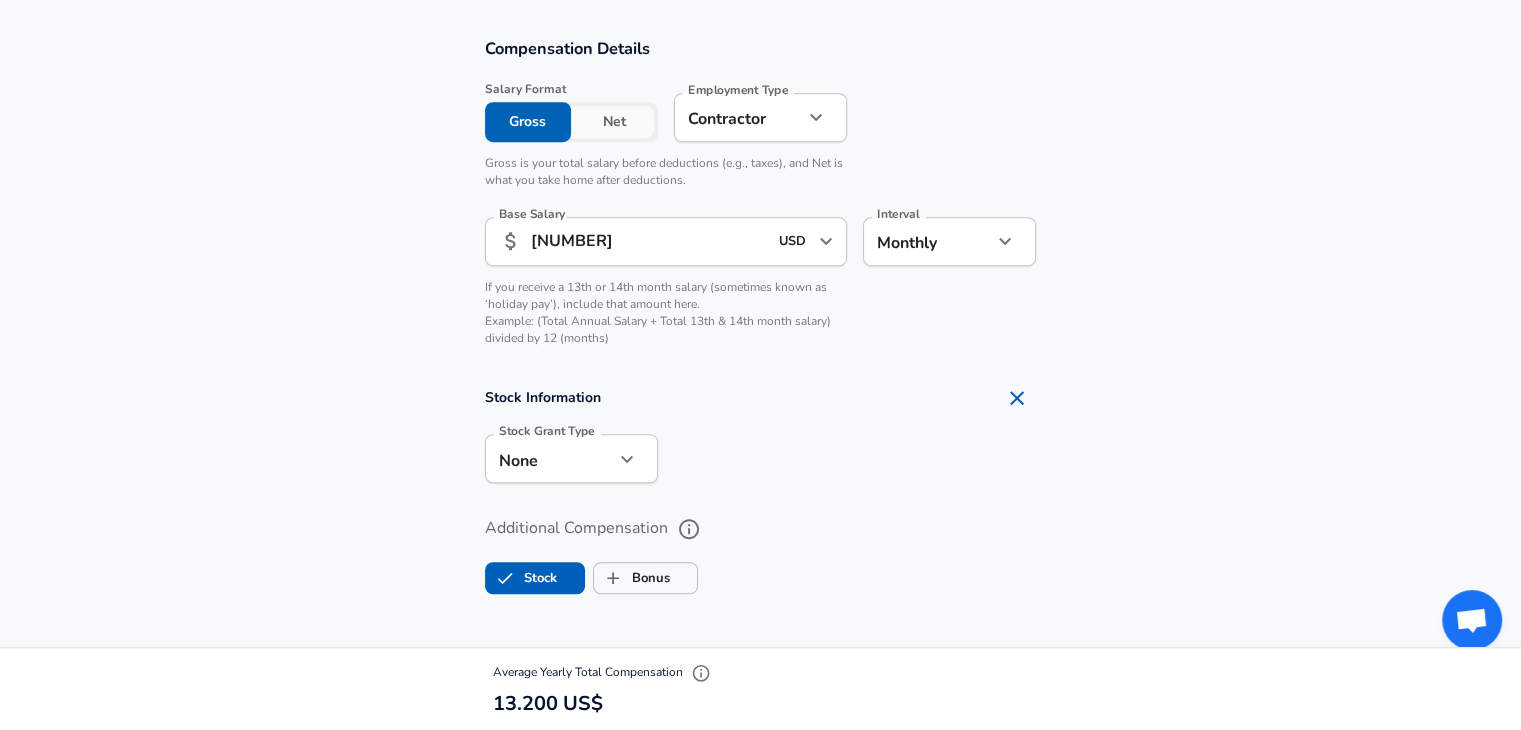 scroll, scrollTop: 1283, scrollLeft: 0, axis: vertical 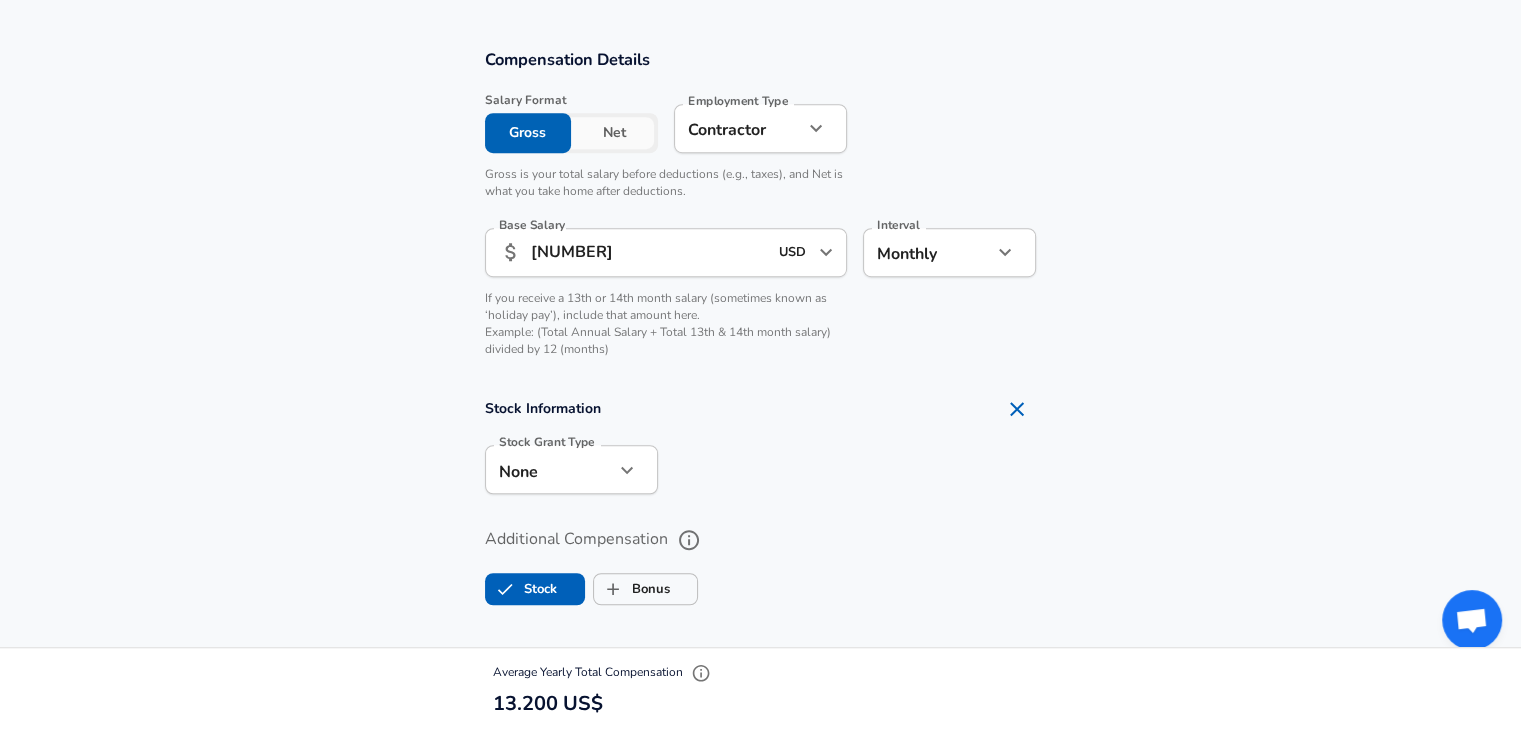 click 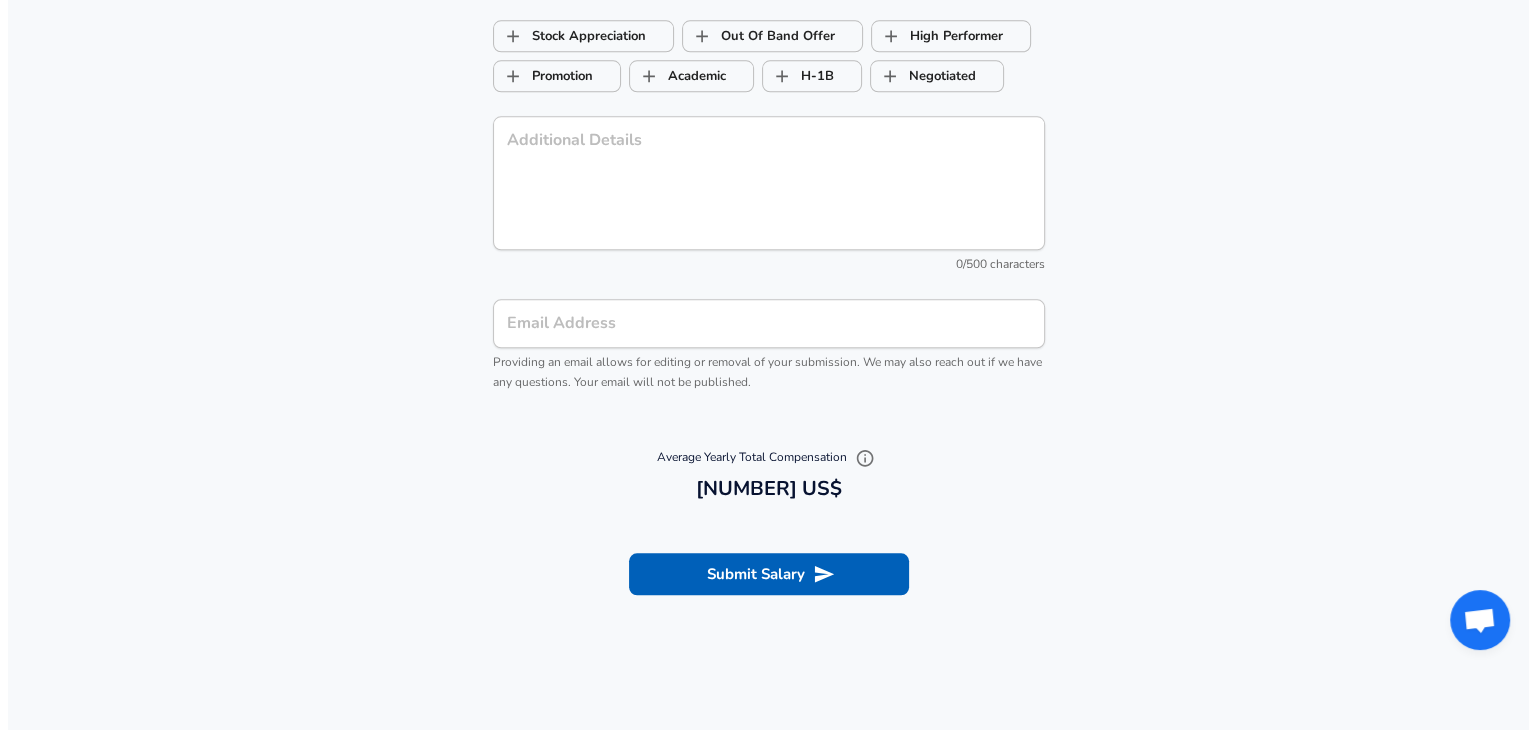 scroll, scrollTop: 2192, scrollLeft: 0, axis: vertical 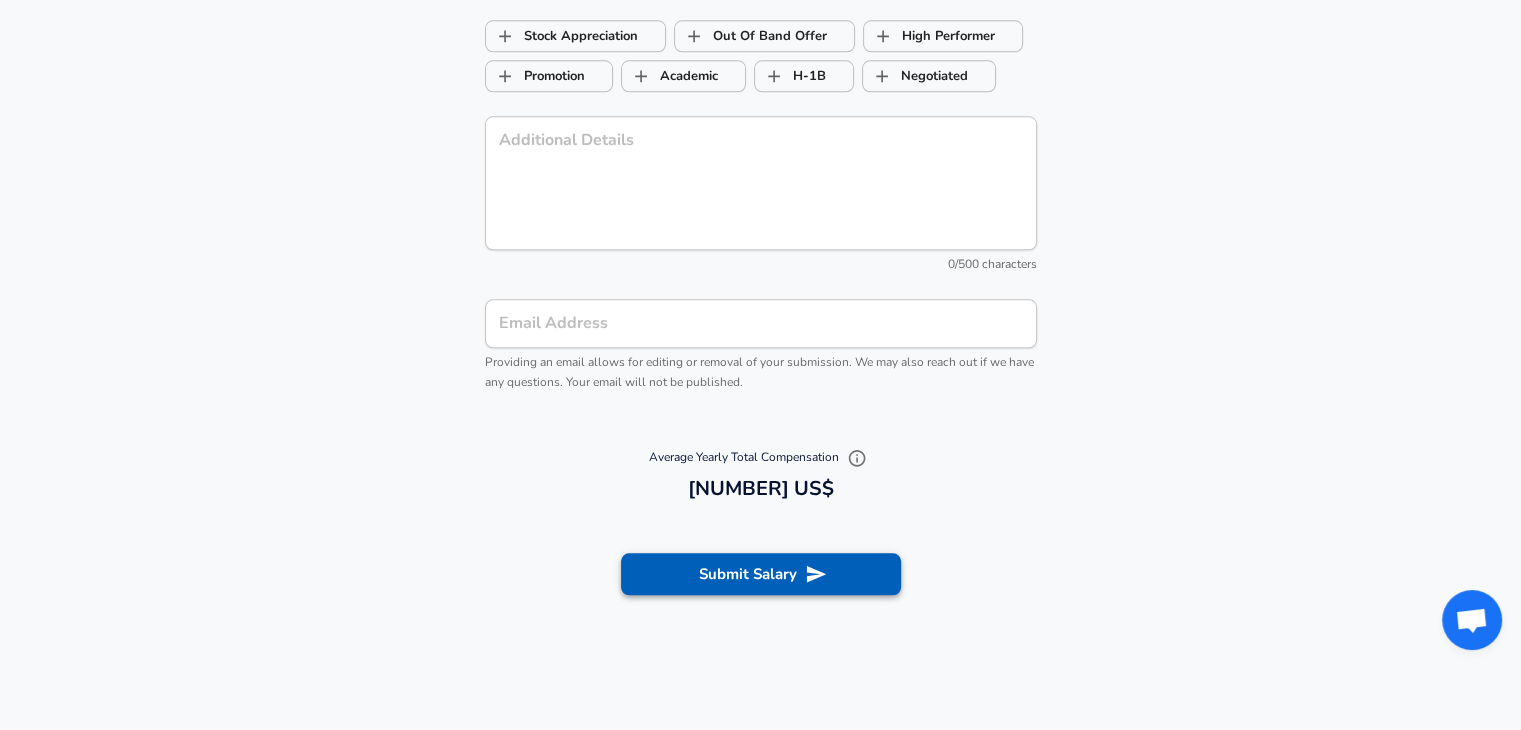 type on "1,000" 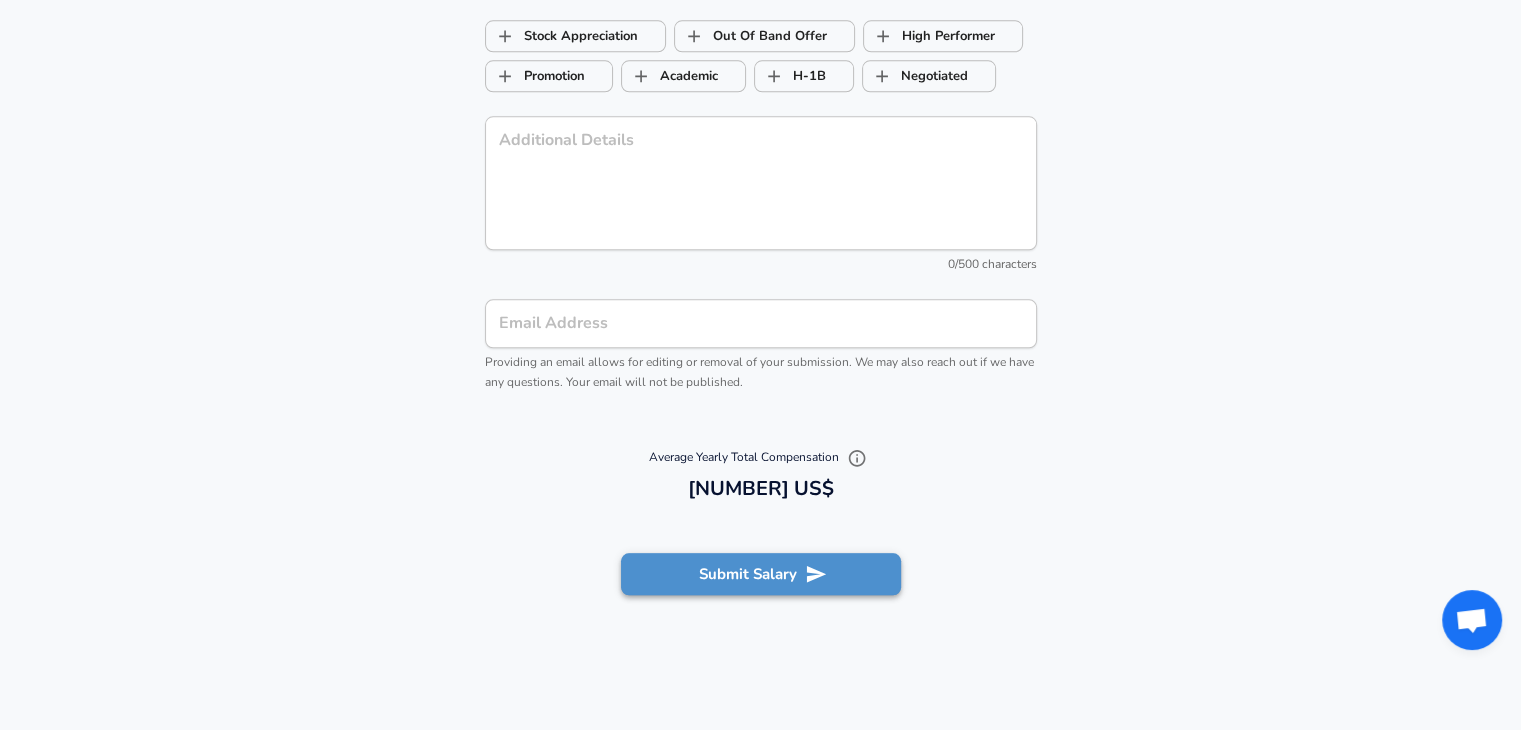 click on "Submit Salary" at bounding box center [761, 574] 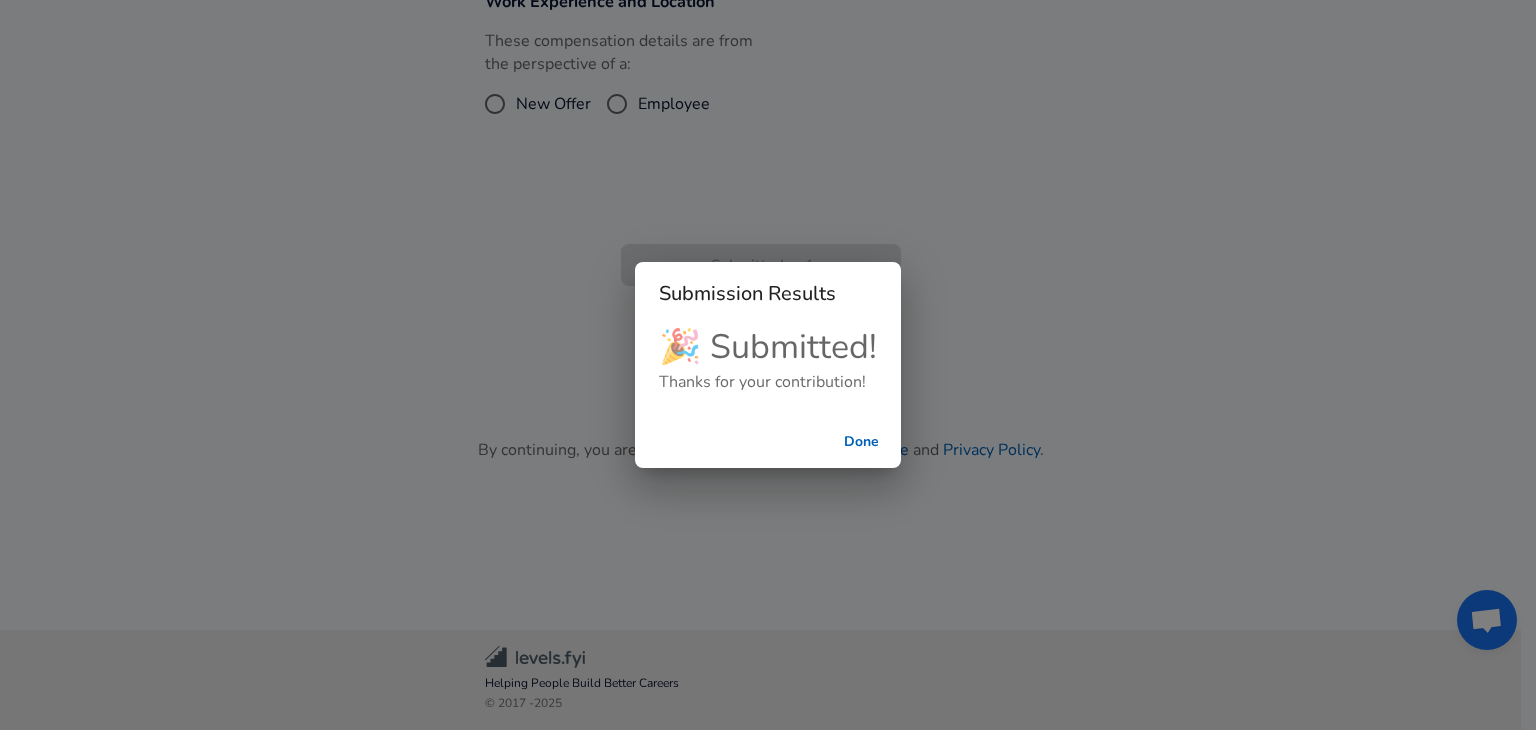 scroll, scrollTop: 486, scrollLeft: 0, axis: vertical 